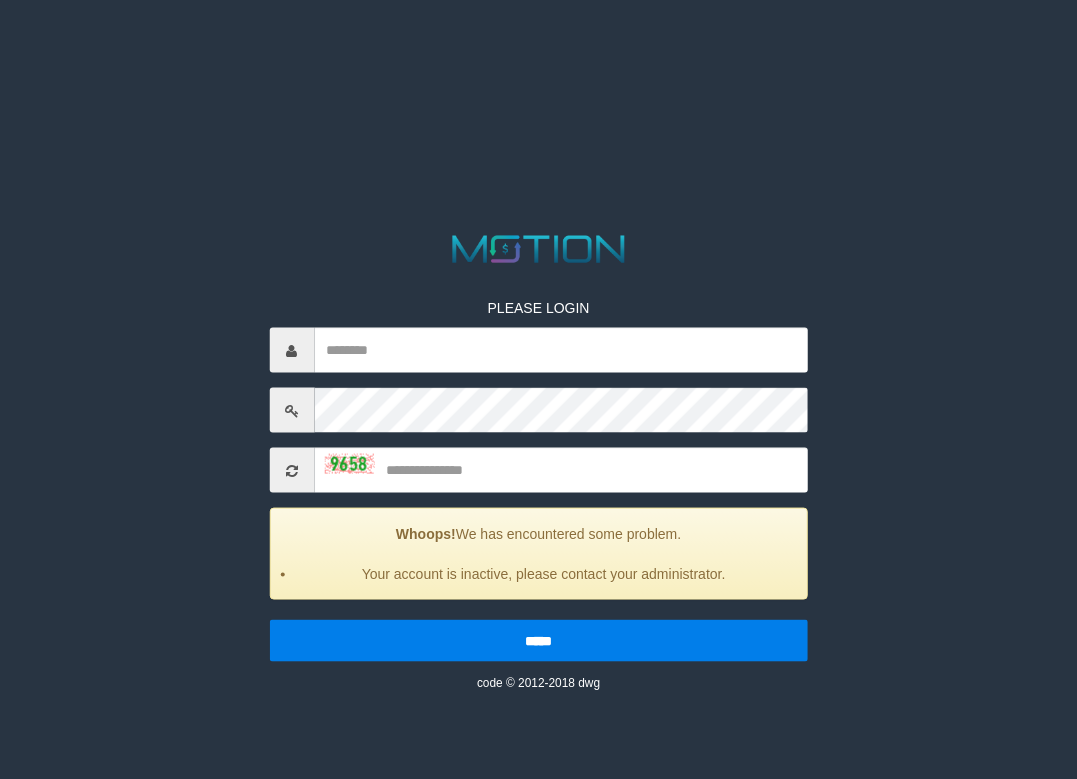 scroll, scrollTop: 0, scrollLeft: 0, axis: both 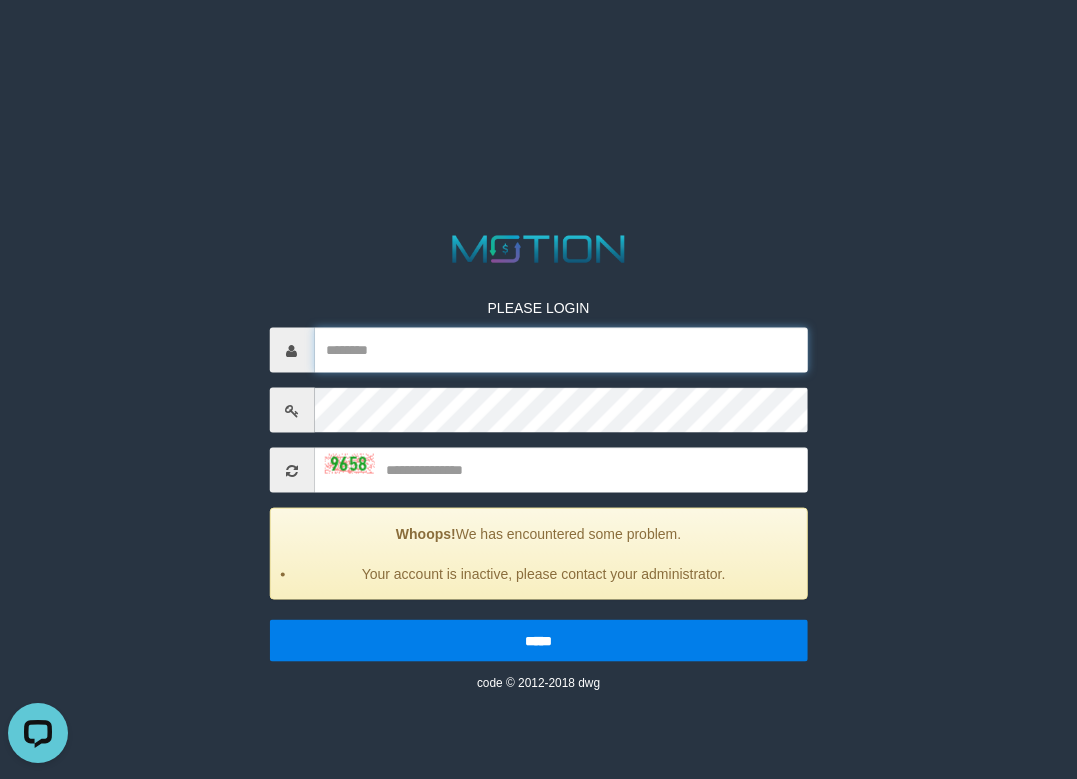 click at bounding box center (561, 350) 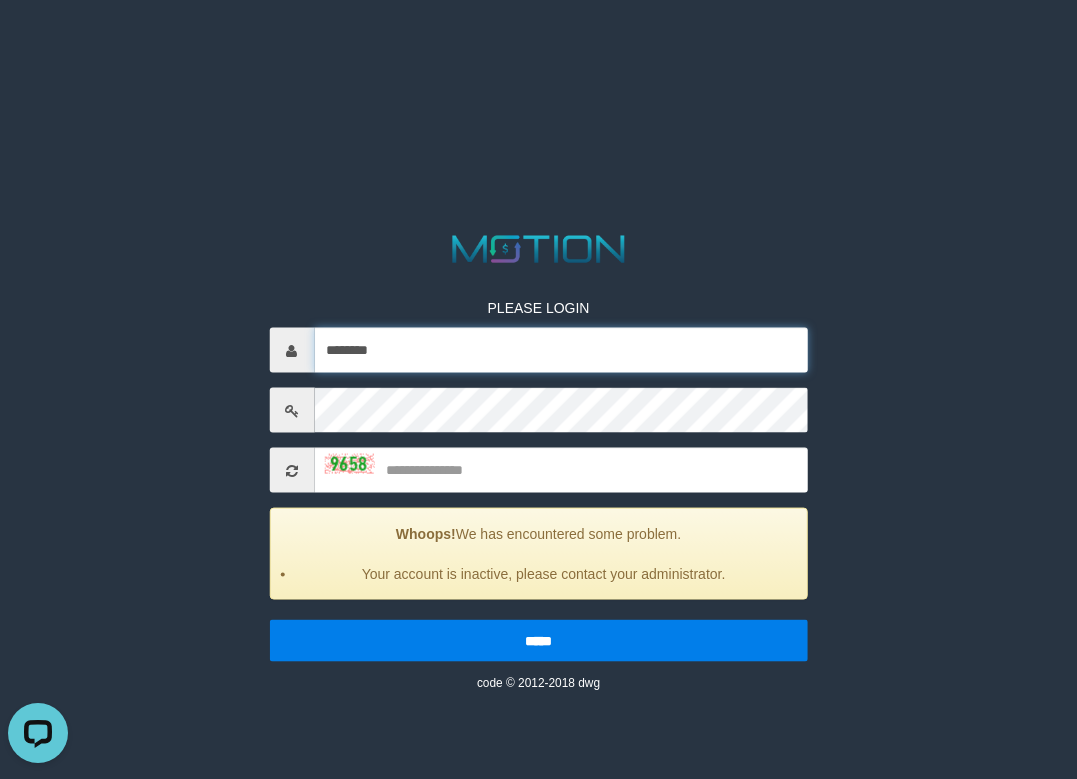 click on "*******" at bounding box center (561, 350) 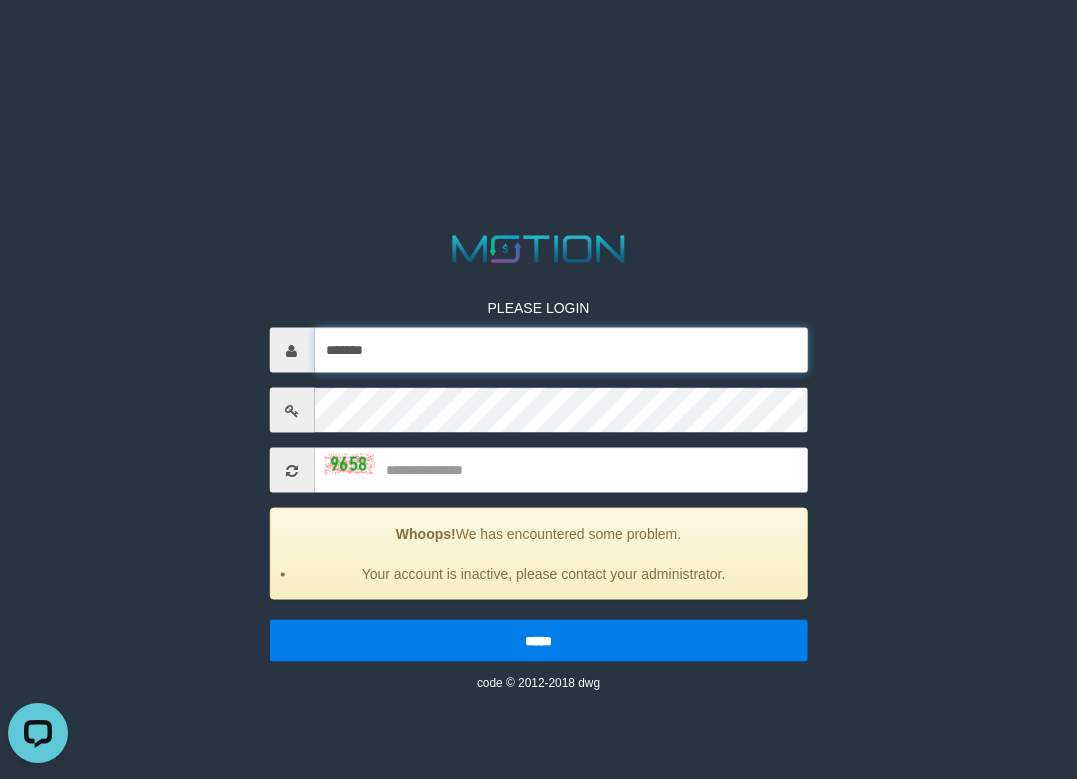 type on "*******" 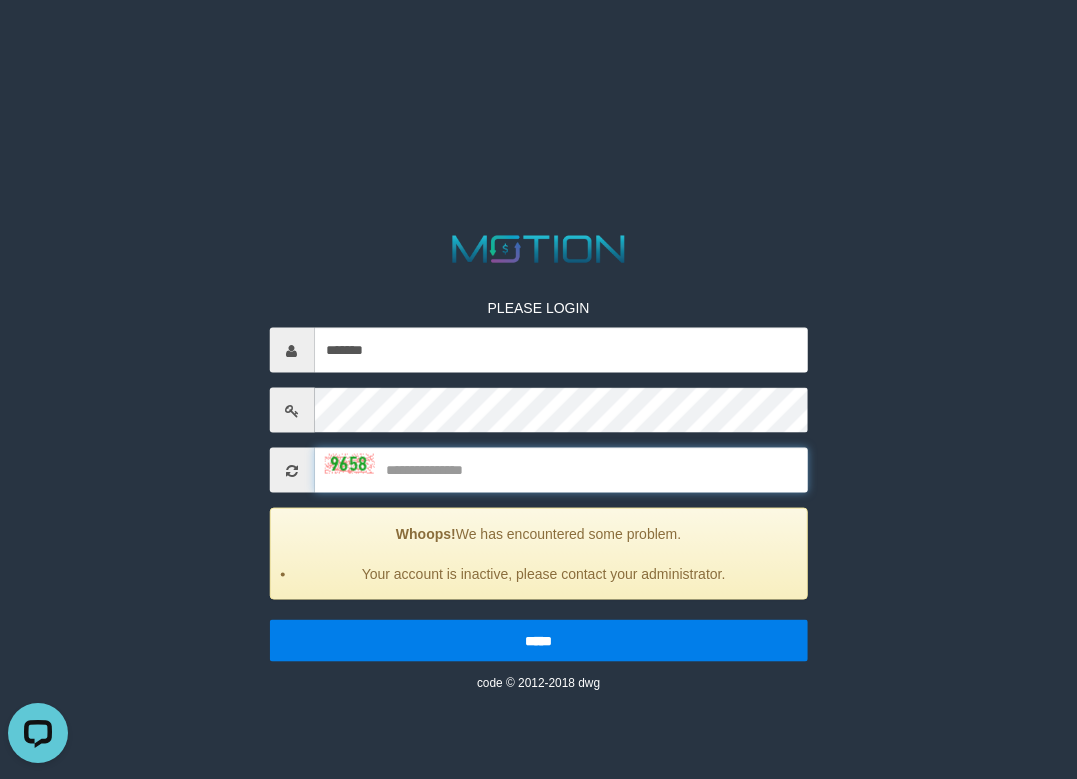 click at bounding box center (561, 470) 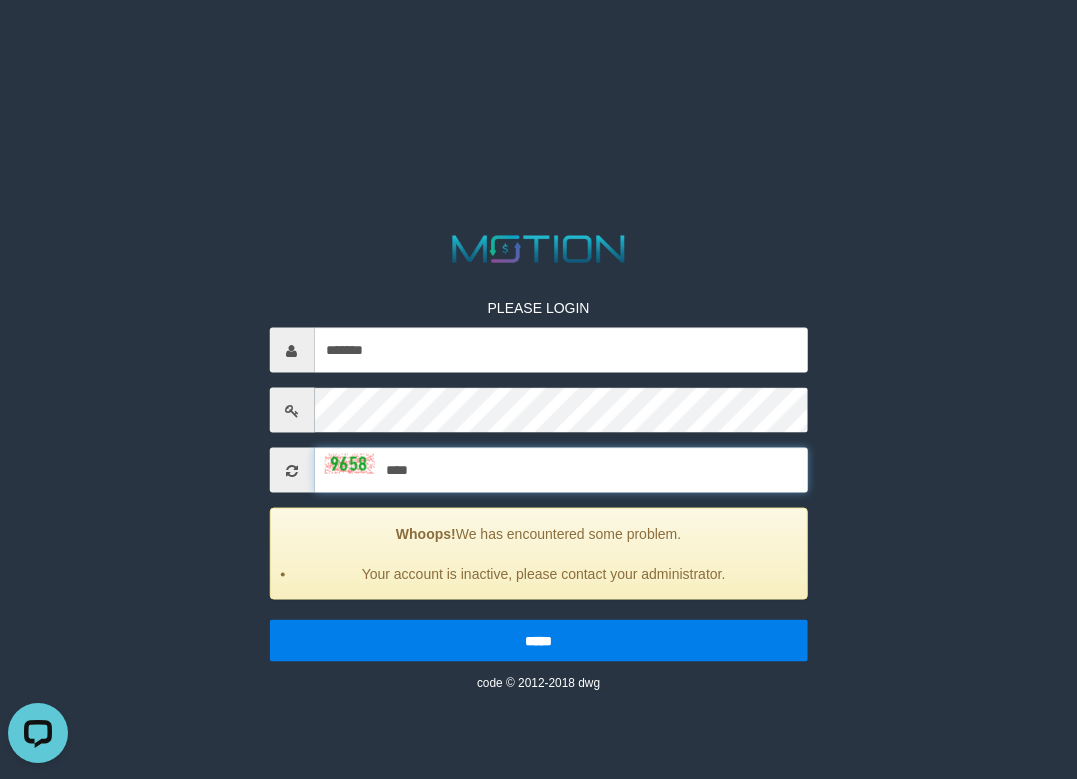 type on "****" 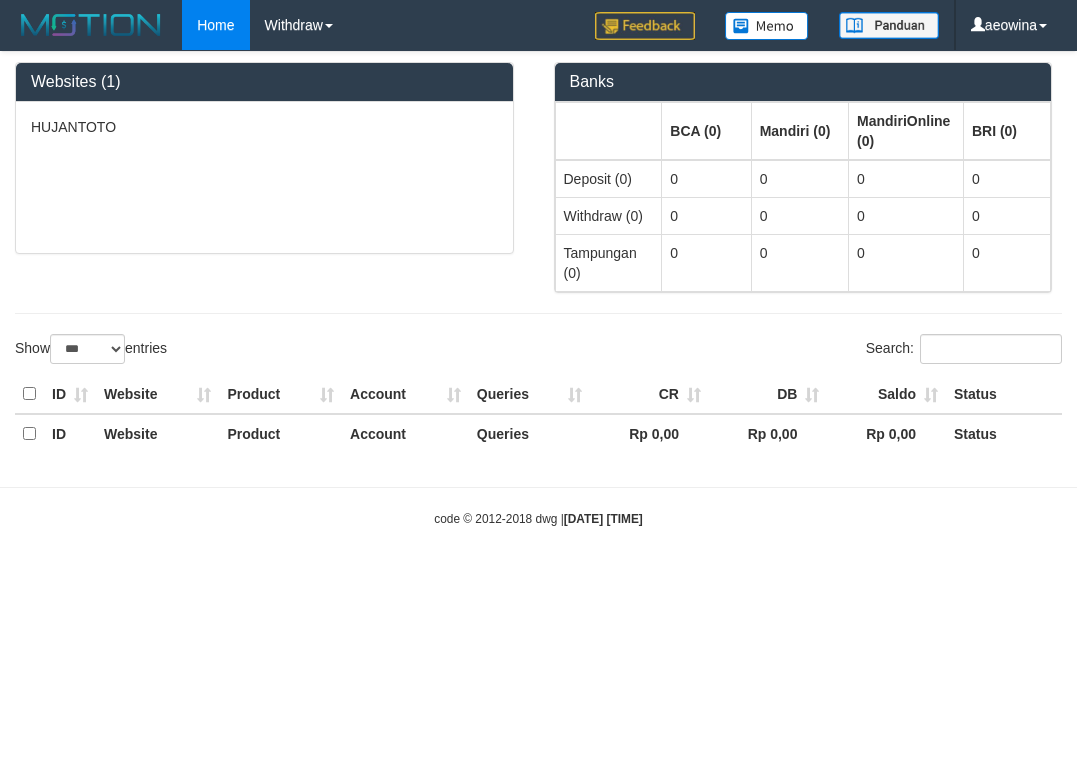 select on "***" 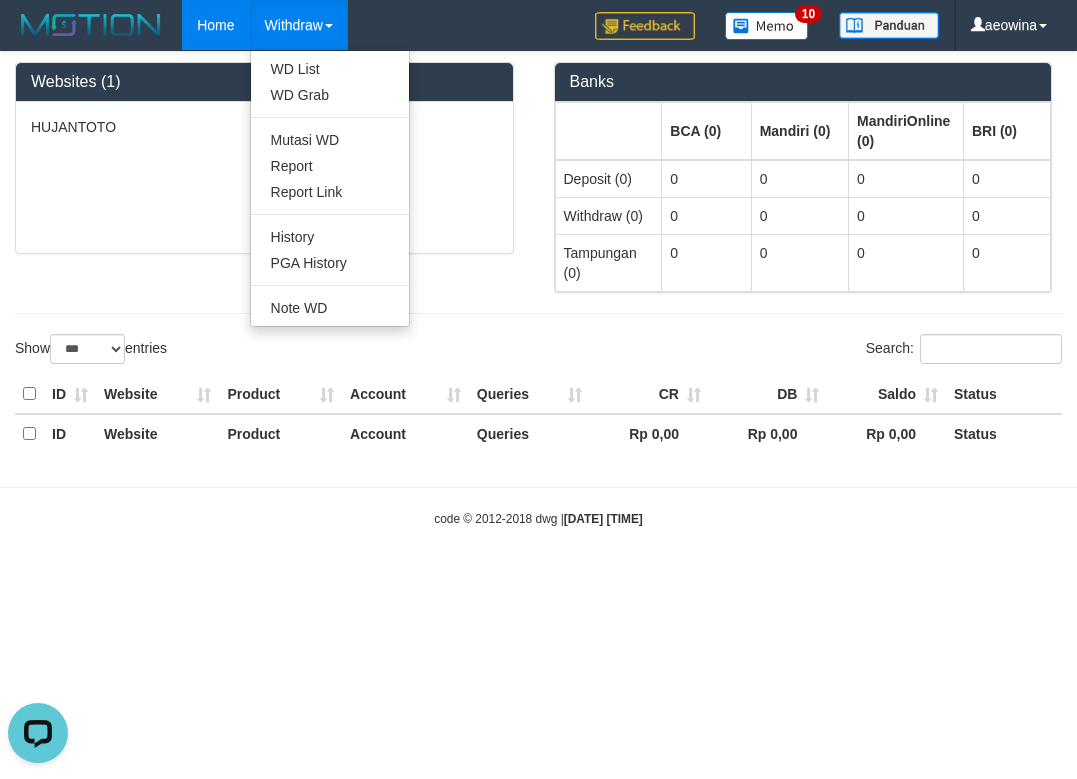scroll, scrollTop: 0, scrollLeft: 0, axis: both 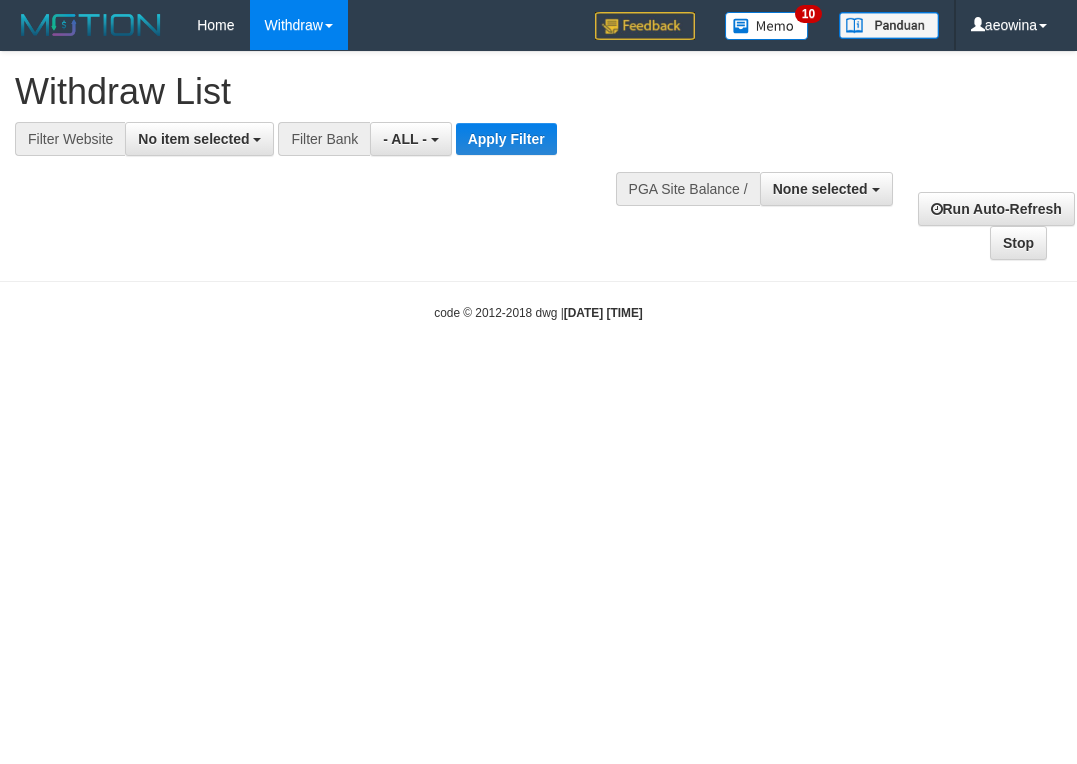select 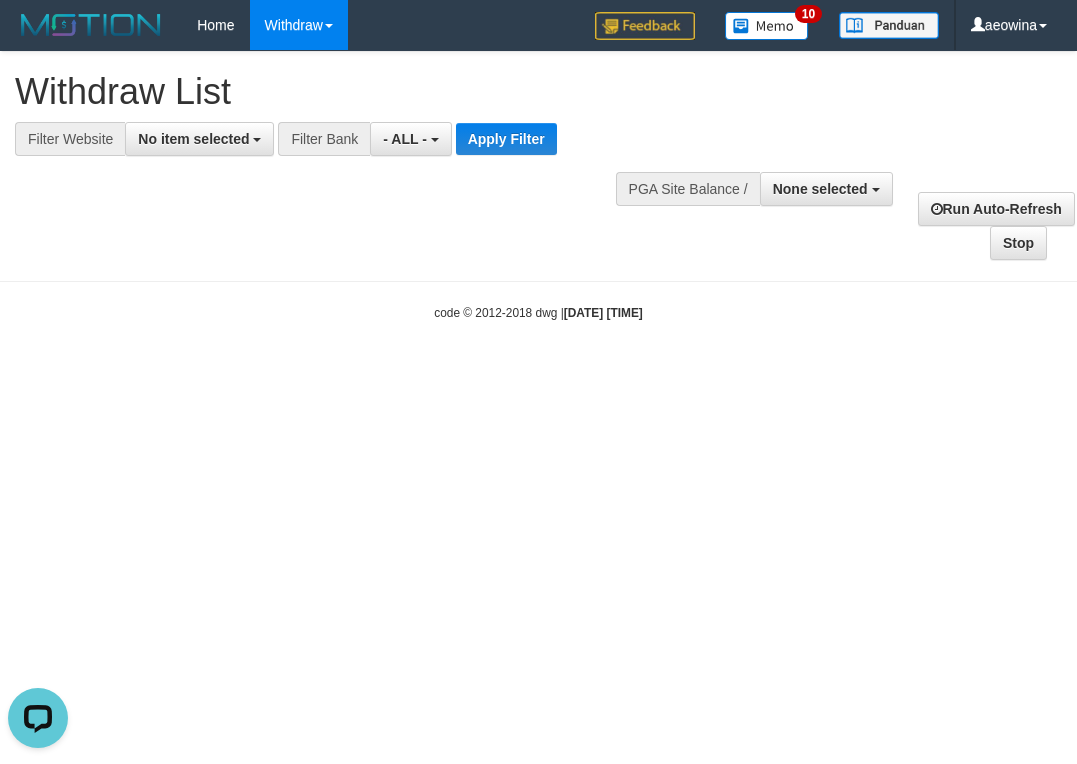 scroll, scrollTop: 0, scrollLeft: 0, axis: both 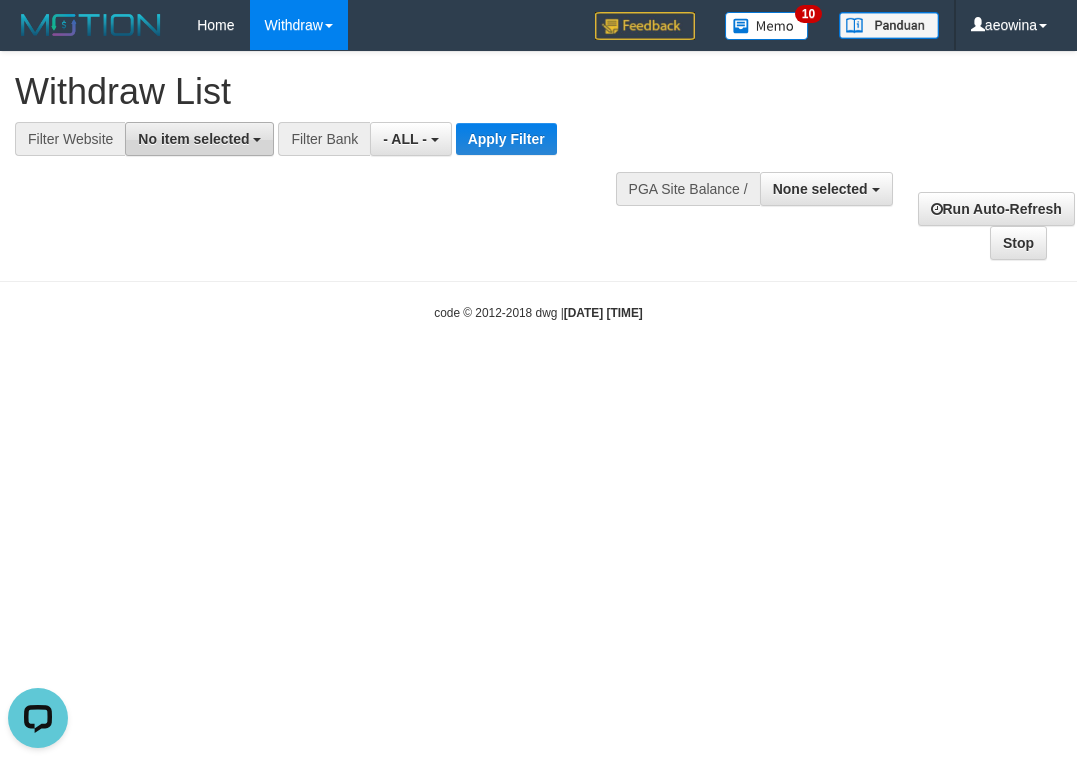 click on "No item selected" at bounding box center (199, 139) 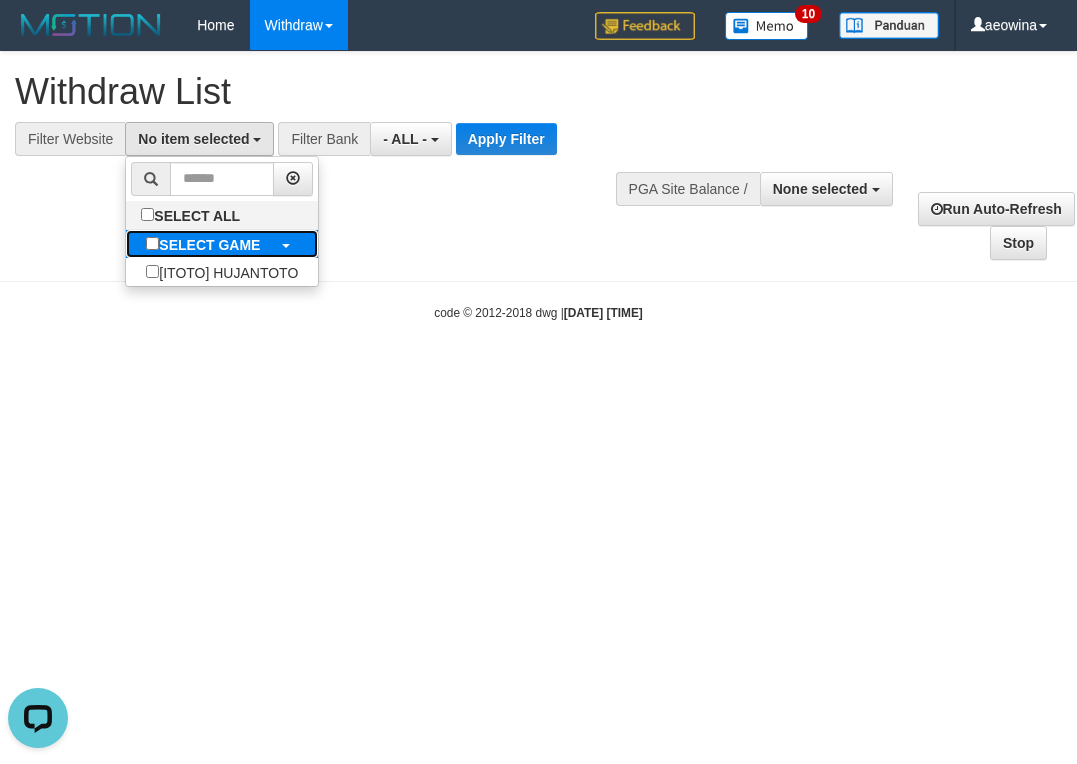 click on "SELECT GAME" at bounding box center (209, 245) 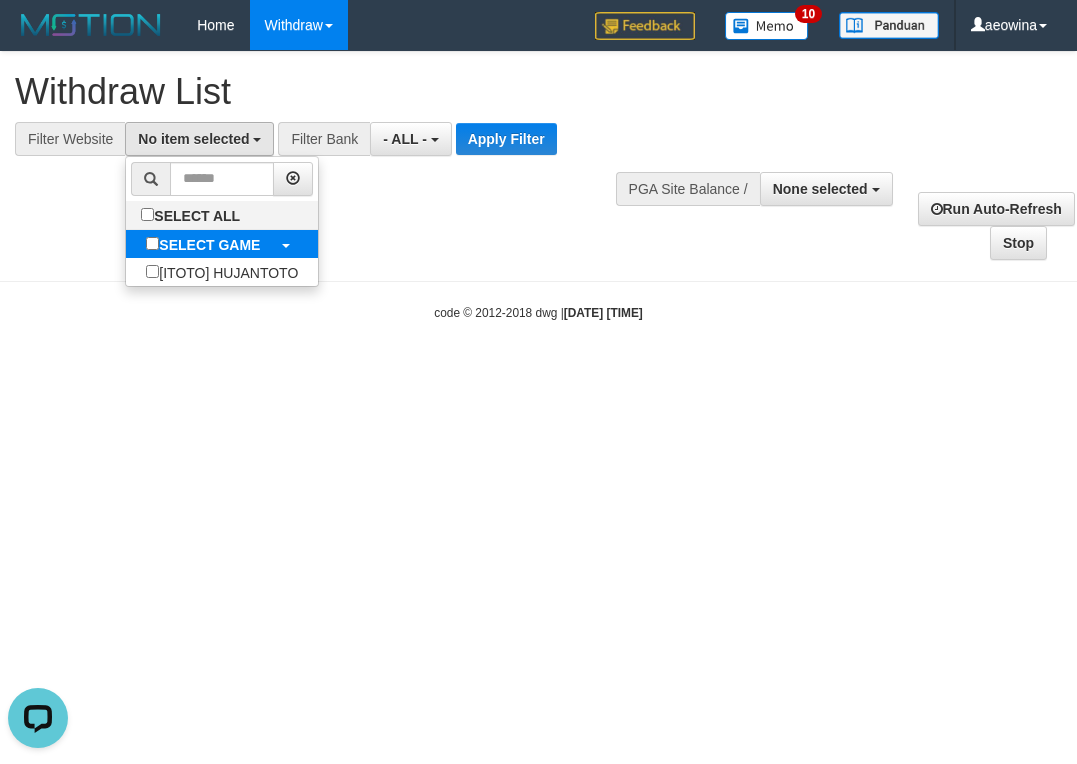 select on "***" 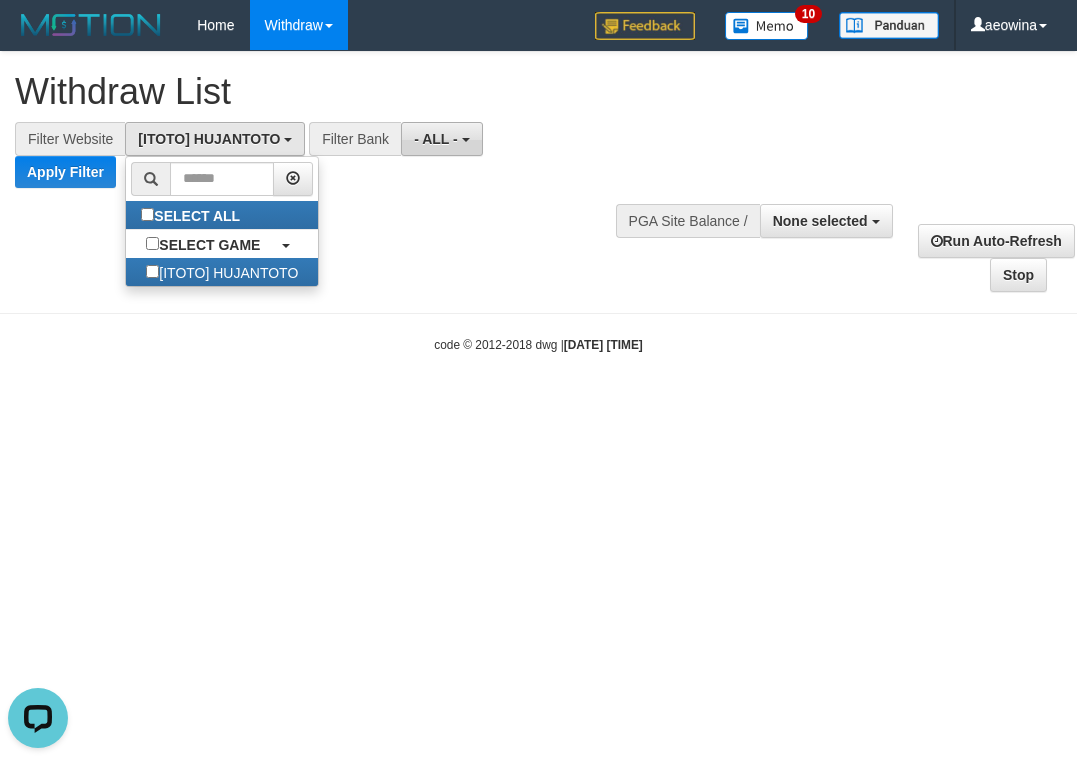 click on "- ALL -" at bounding box center [441, 139] 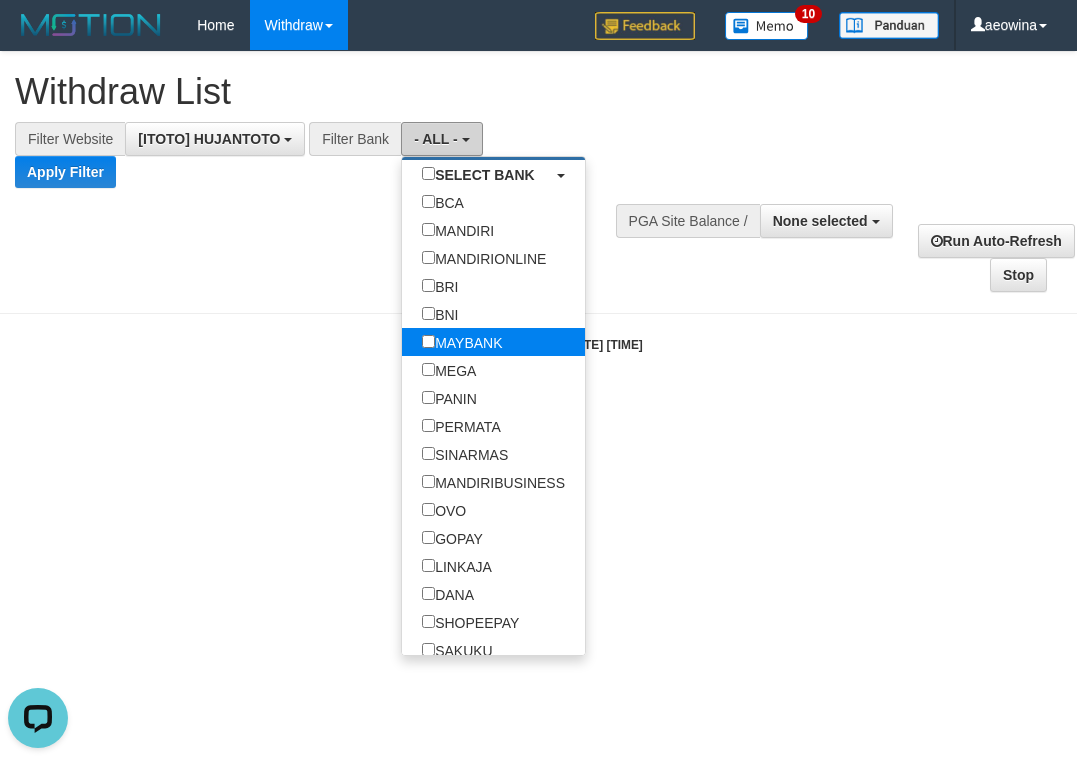 scroll, scrollTop: 267, scrollLeft: 0, axis: vertical 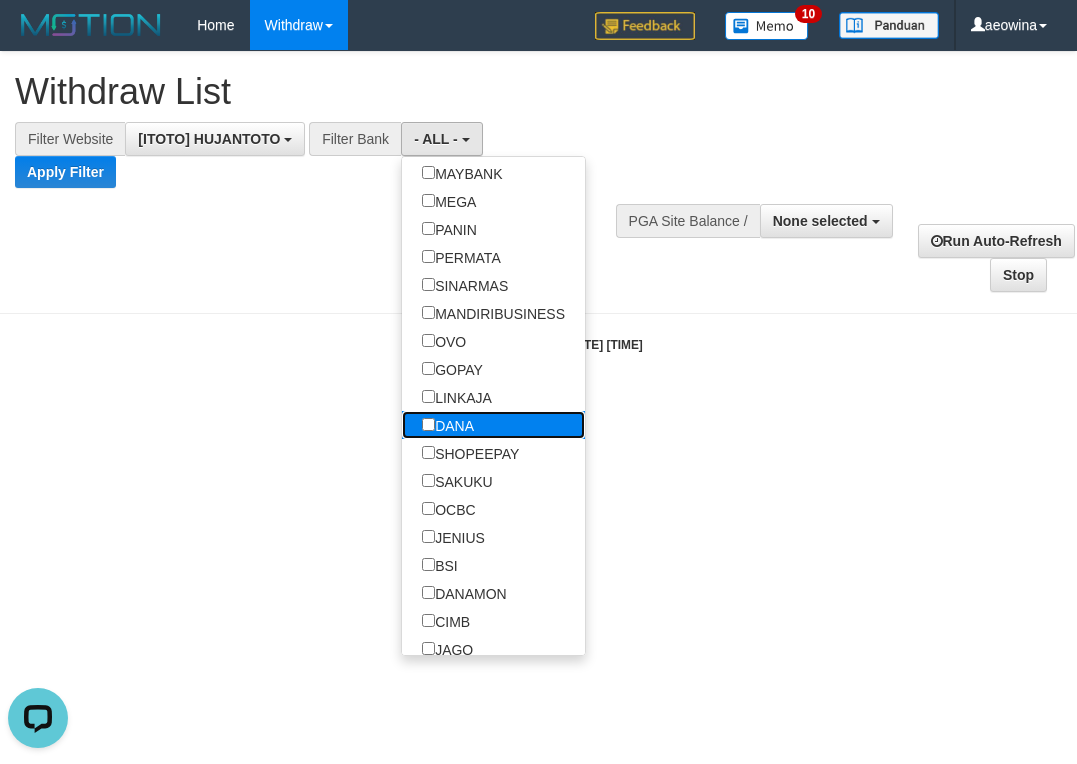 click on "DANA" at bounding box center [448, 425] 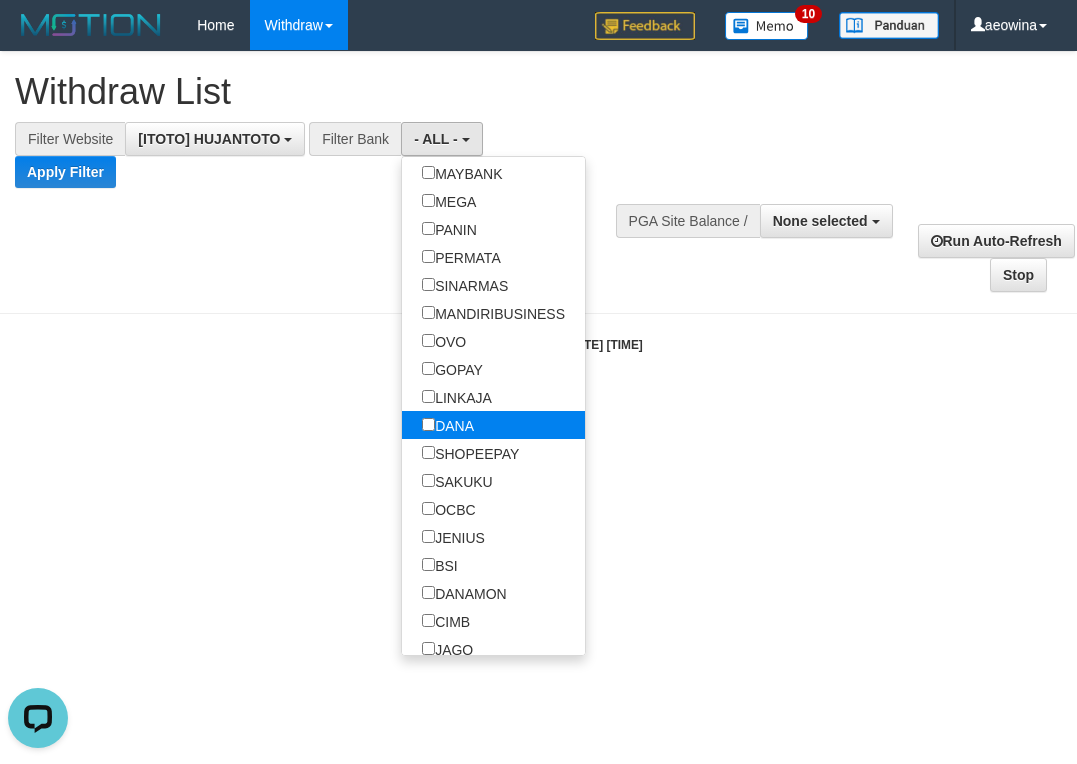 select on "****" 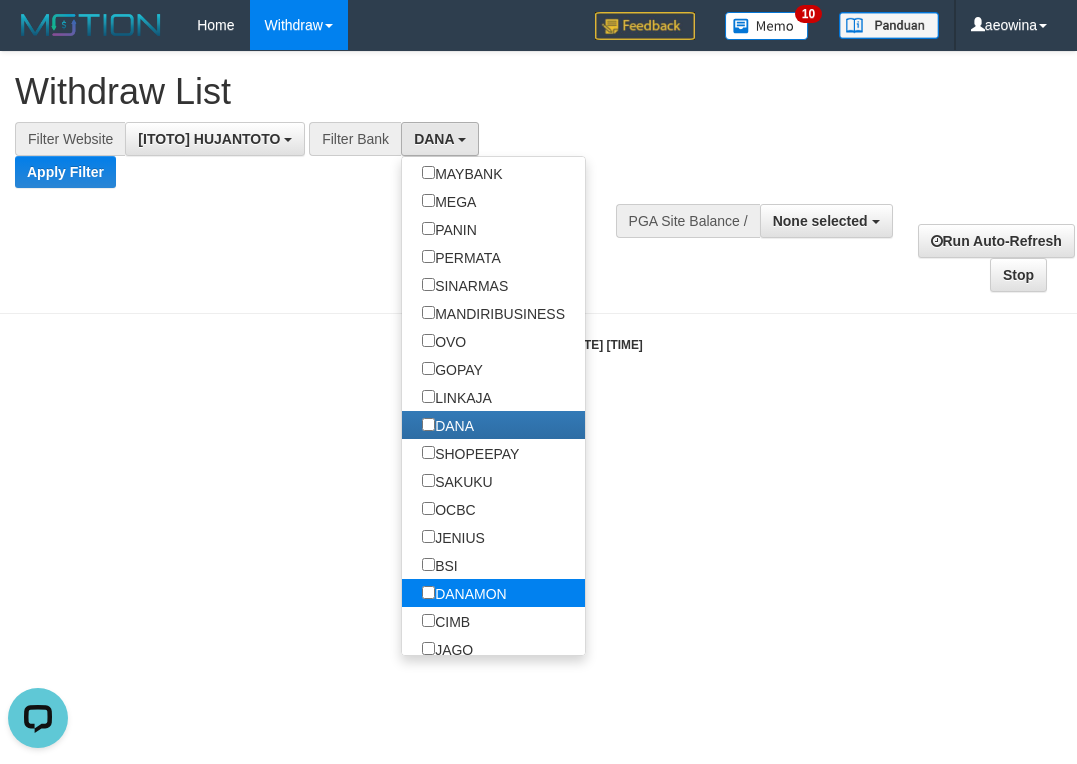 scroll, scrollTop: 359, scrollLeft: 0, axis: vertical 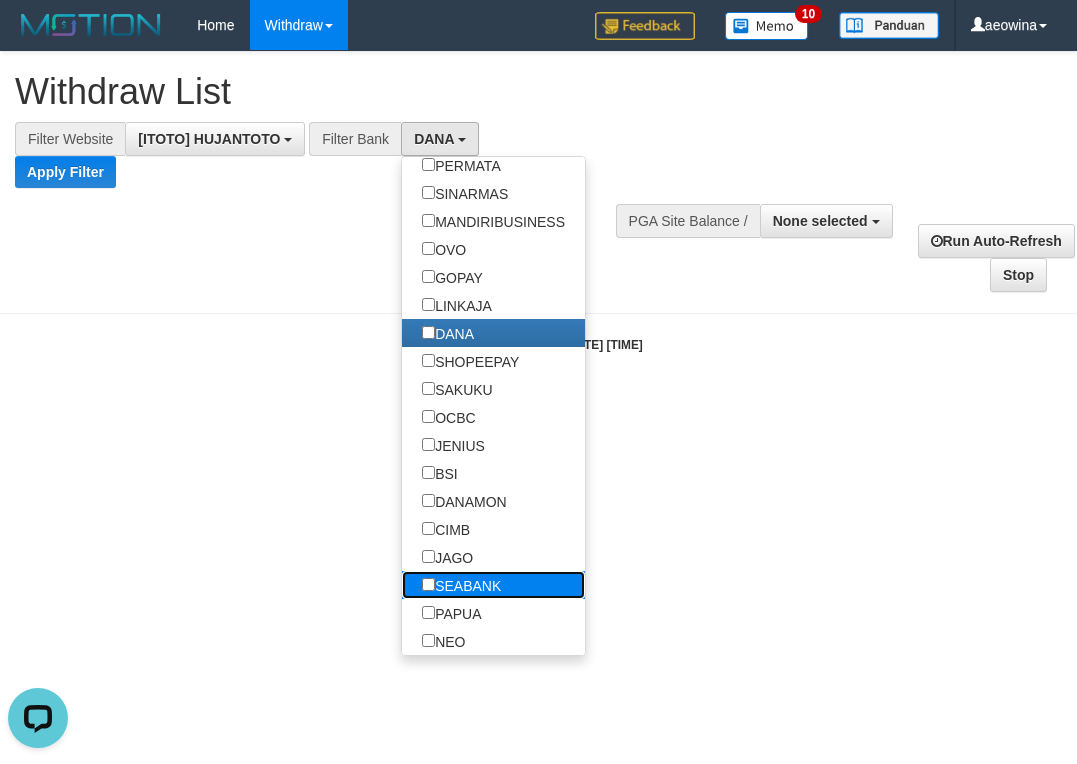 click on "SEABANK" at bounding box center (461, 585) 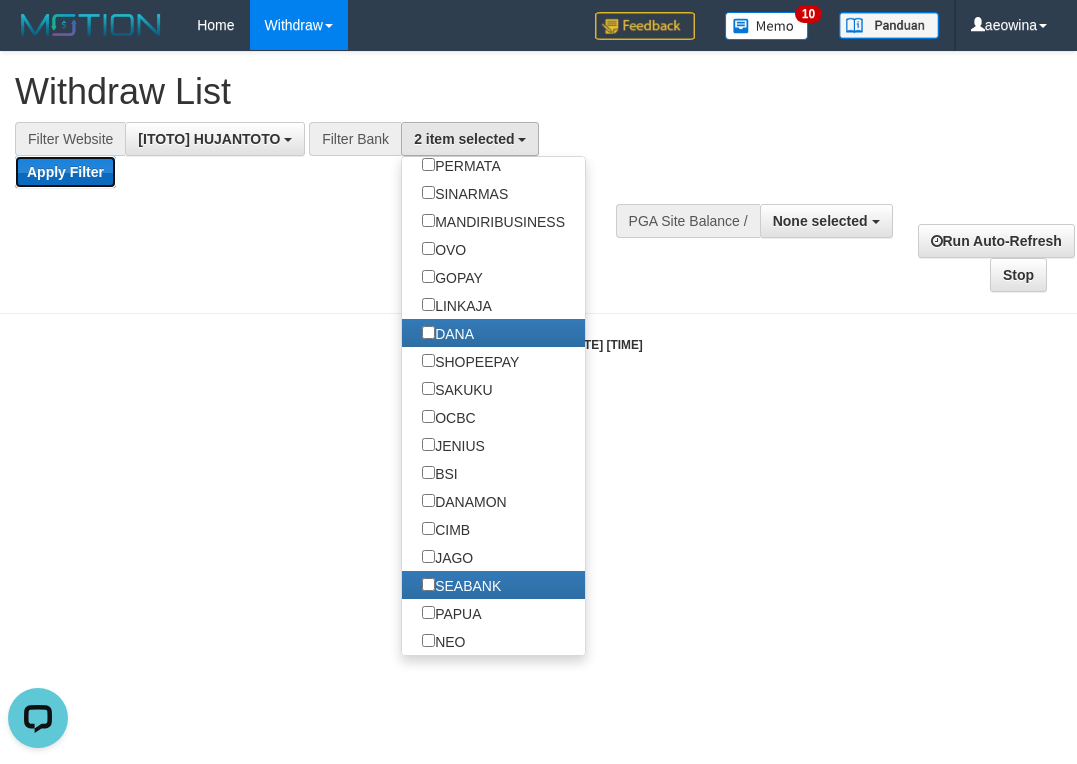 click on "Apply Filter" at bounding box center (65, 172) 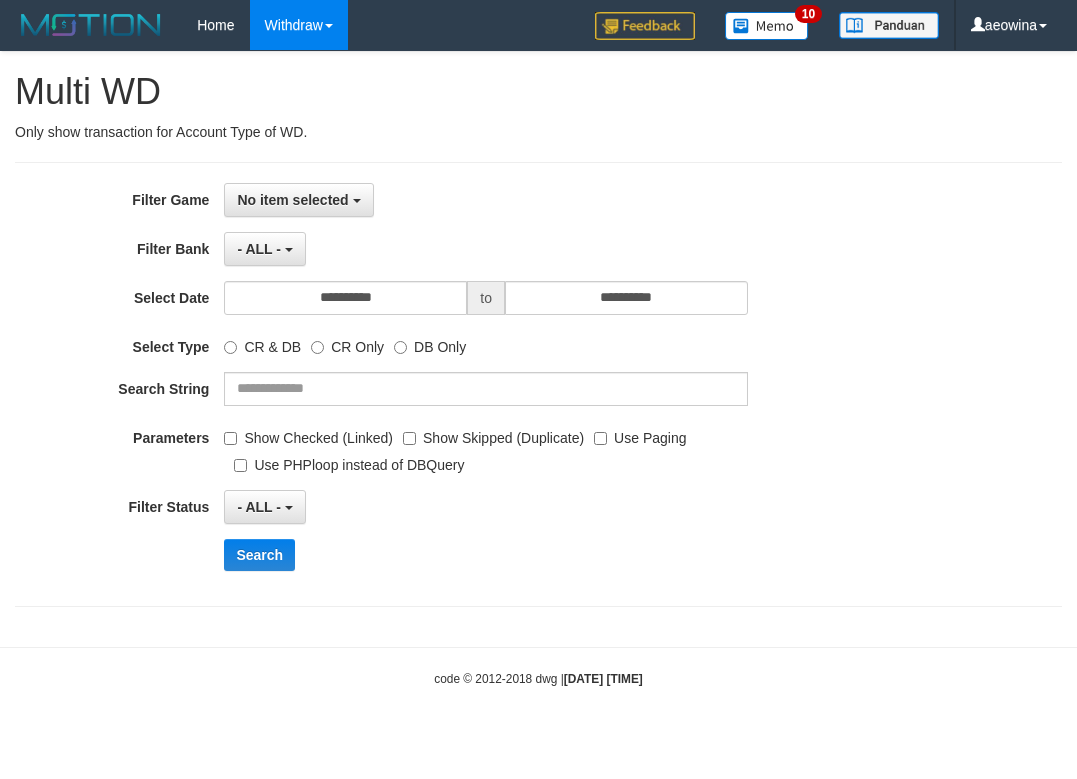 scroll, scrollTop: 0, scrollLeft: 0, axis: both 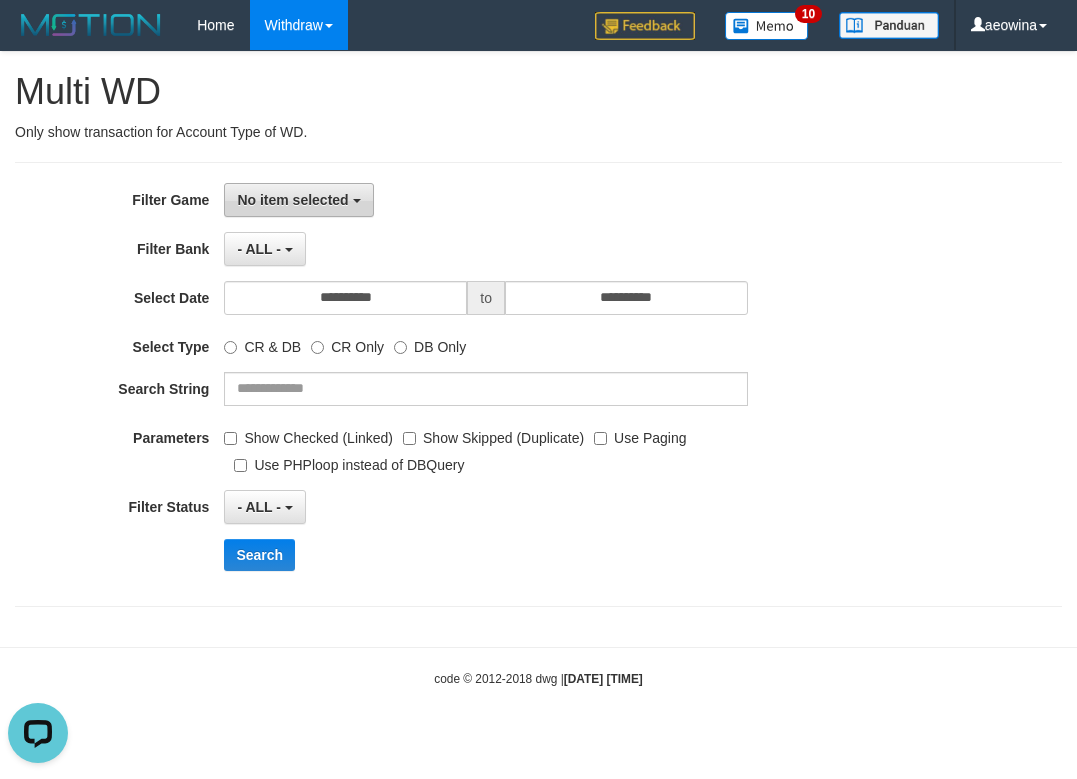 click on "No item selected" at bounding box center [298, 200] 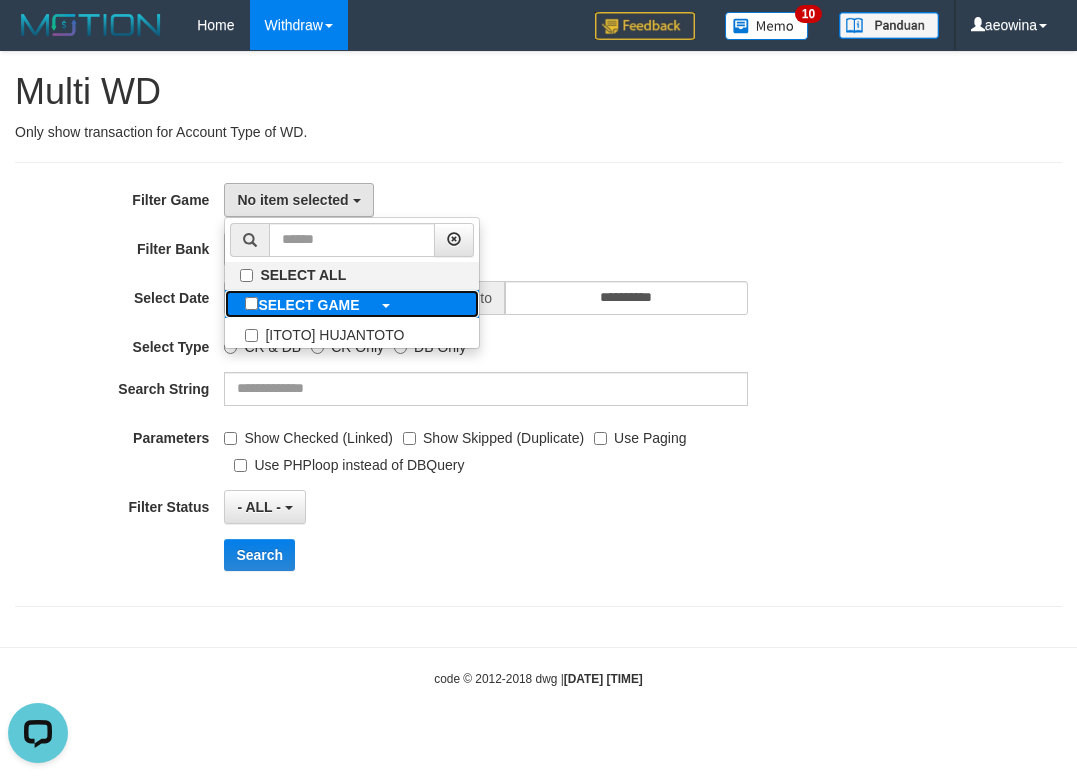 click on "SELECT GAME" at bounding box center (308, 305) 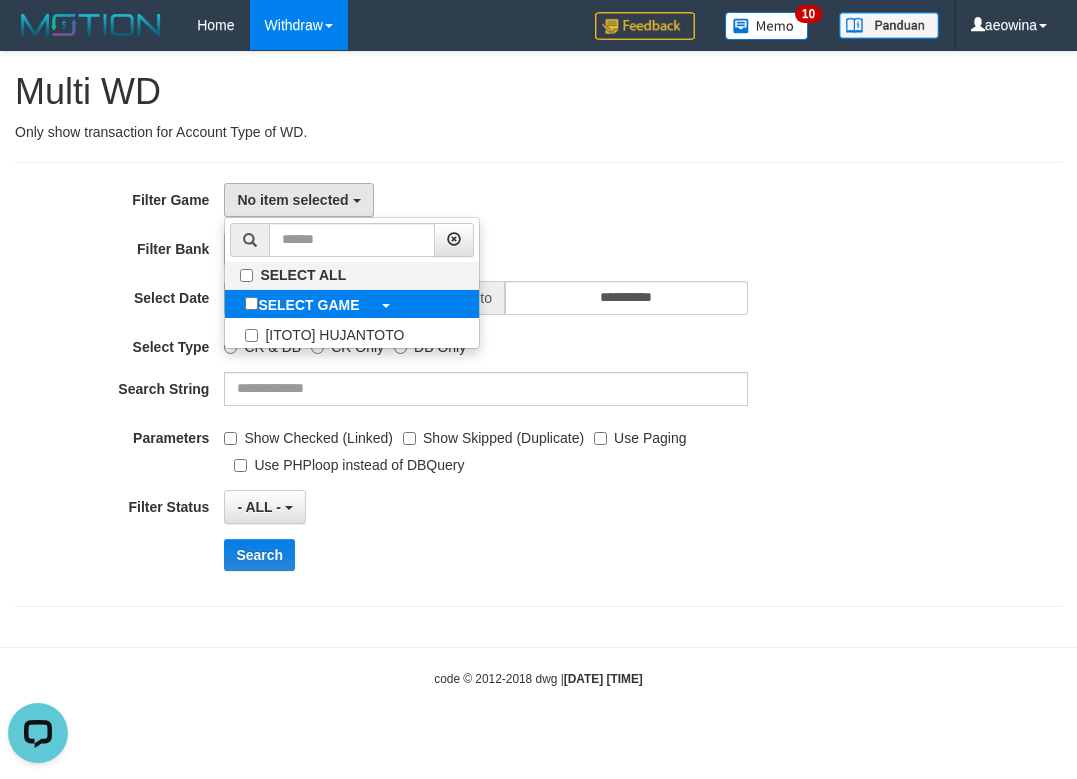 select on "***" 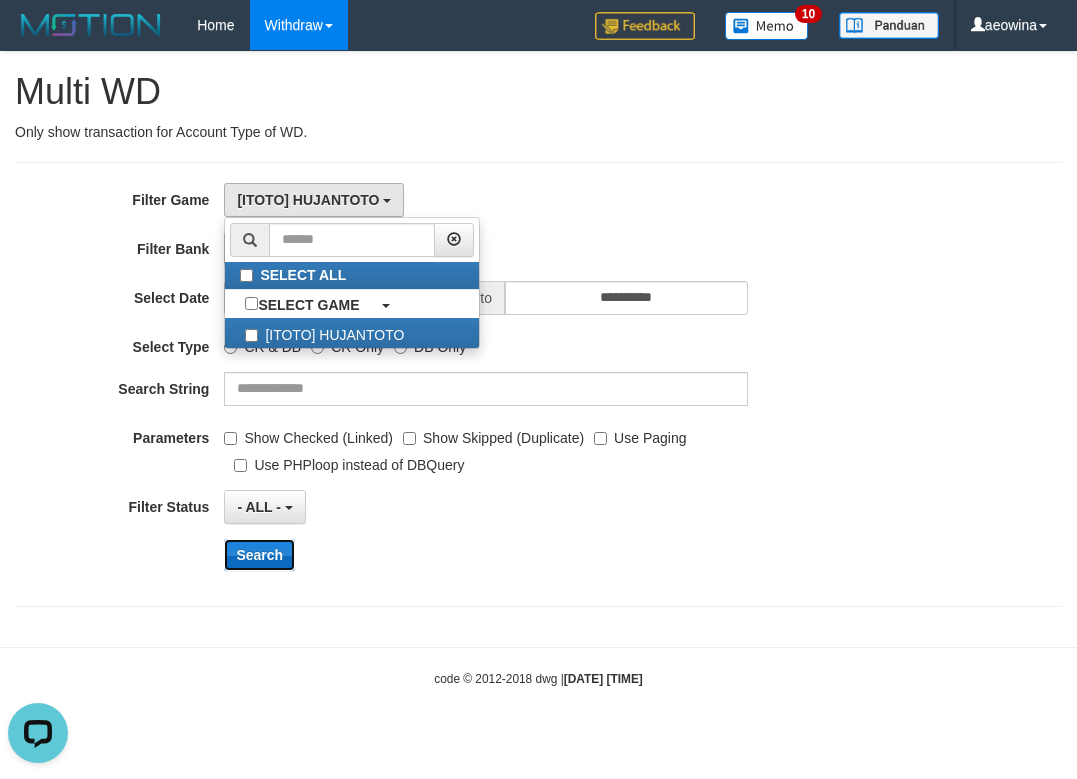 drag, startPoint x: 261, startPoint y: 546, endPoint x: 546, endPoint y: 339, distance: 352.2414 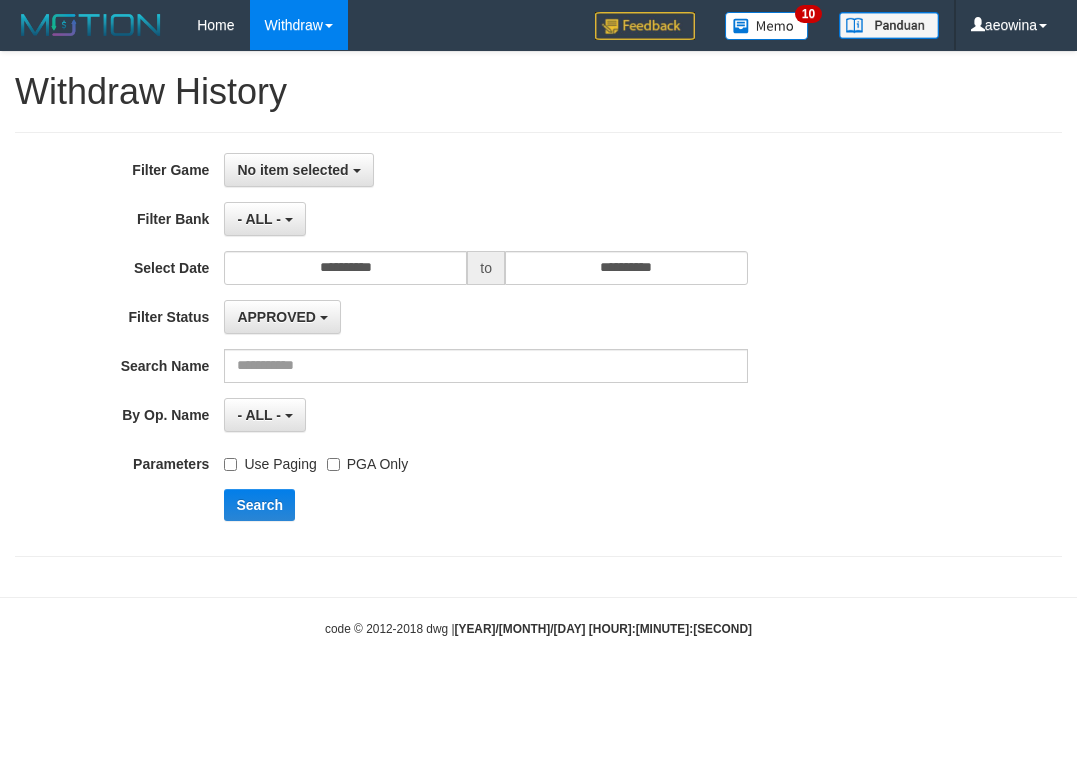 scroll, scrollTop: 0, scrollLeft: 0, axis: both 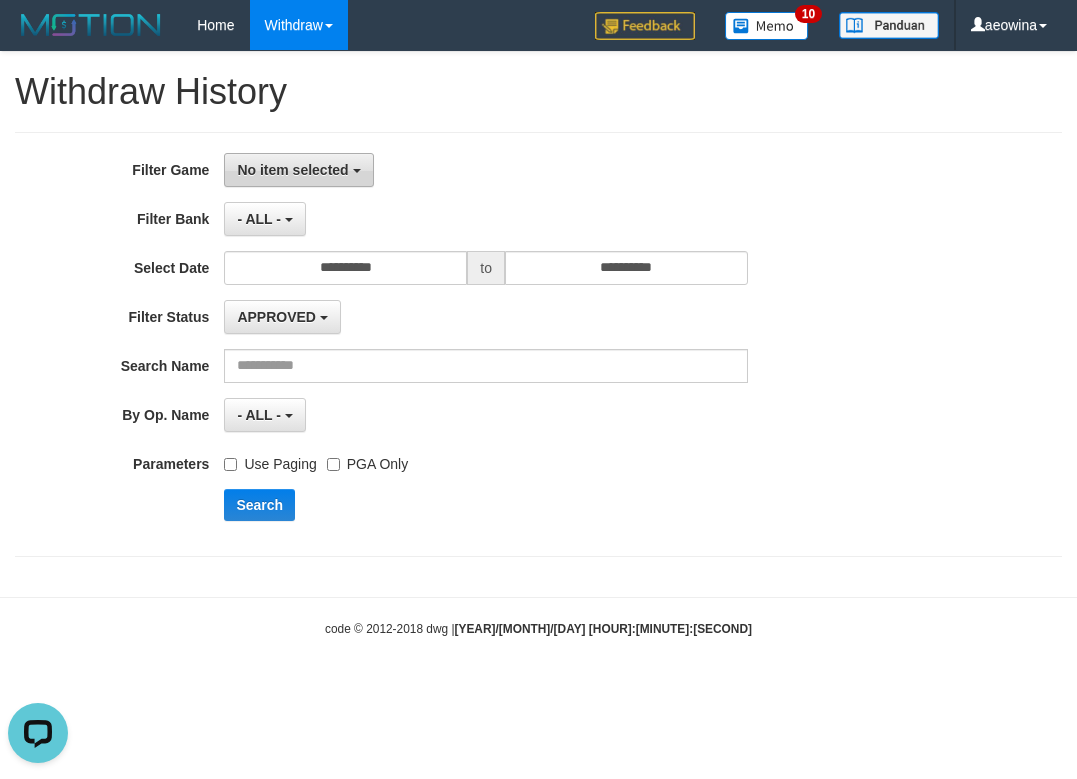 click on "**********" at bounding box center [449, 344] 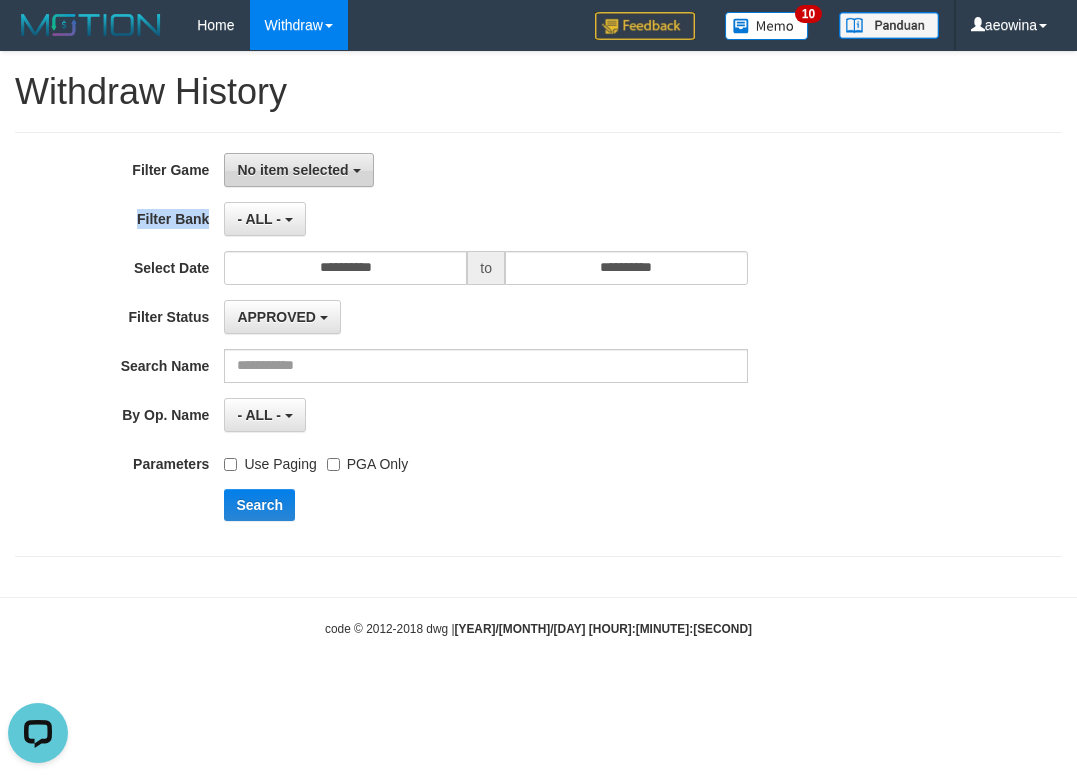 click on "No item selected" at bounding box center (292, 170) 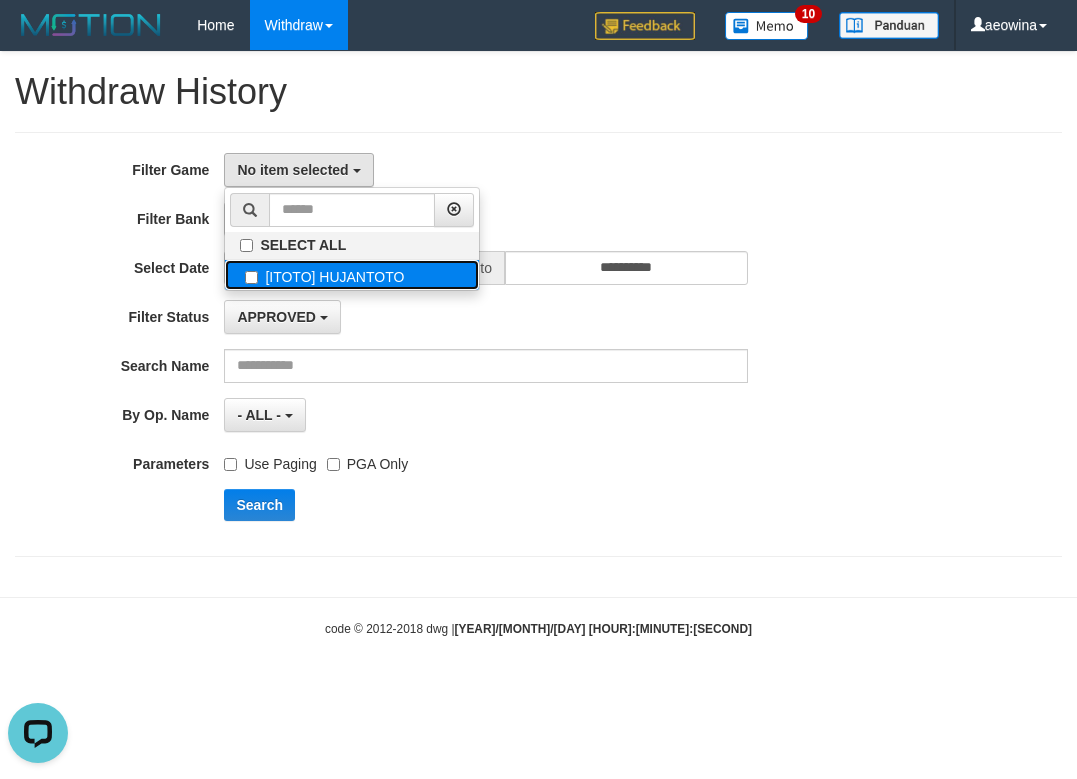 click on "[ITOTO] HUJANTOTO" at bounding box center (352, 275) 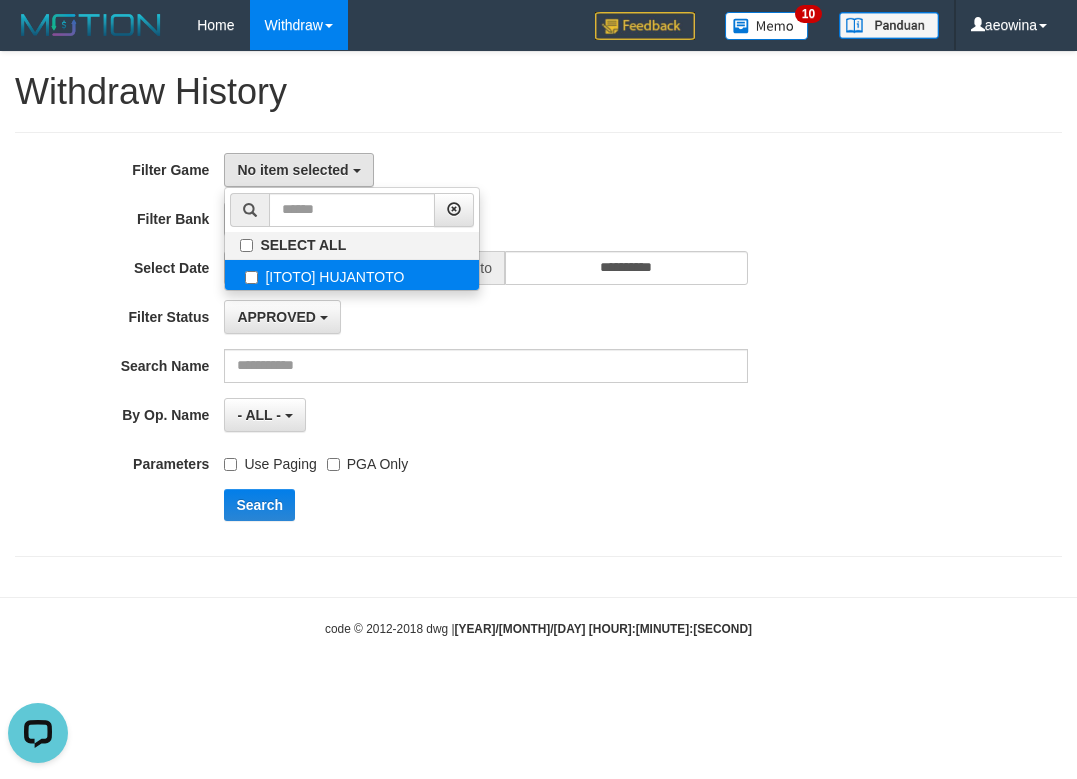 select on "***" 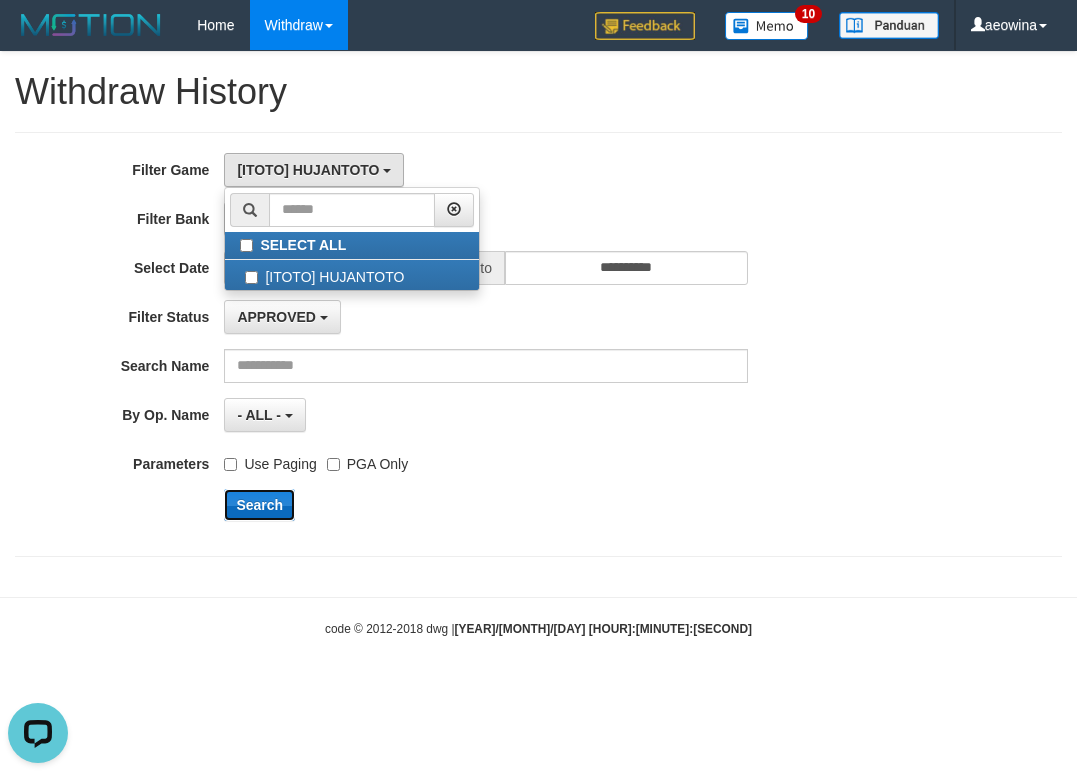 click on "Search" at bounding box center [259, 505] 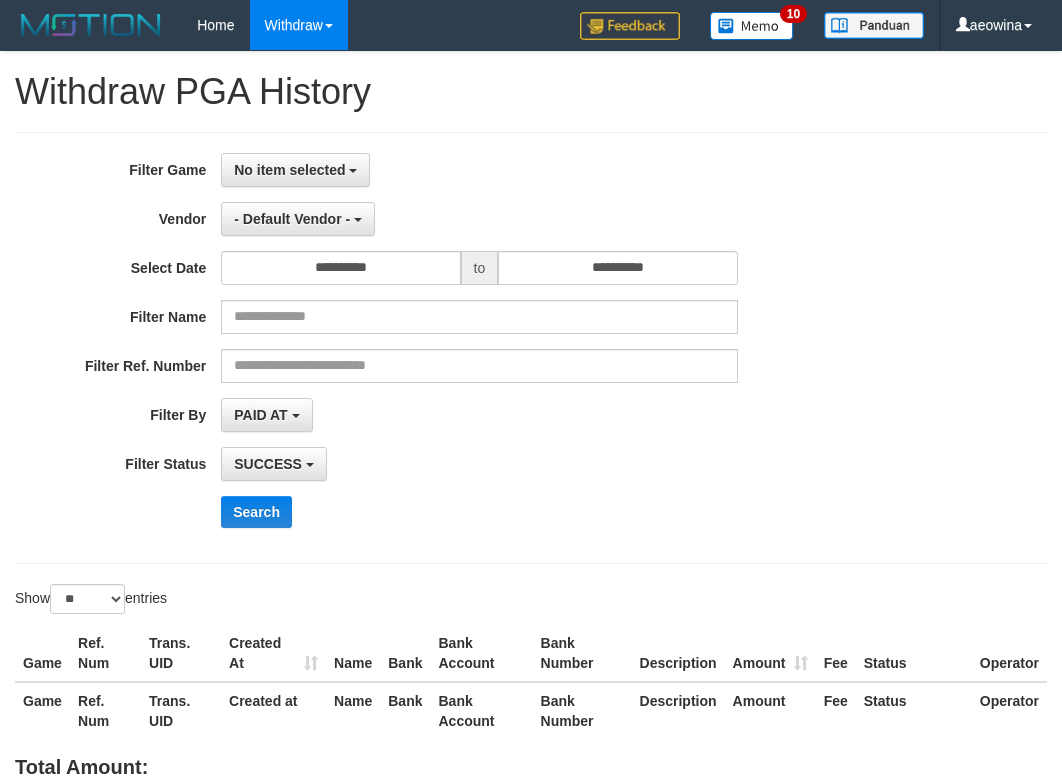 select 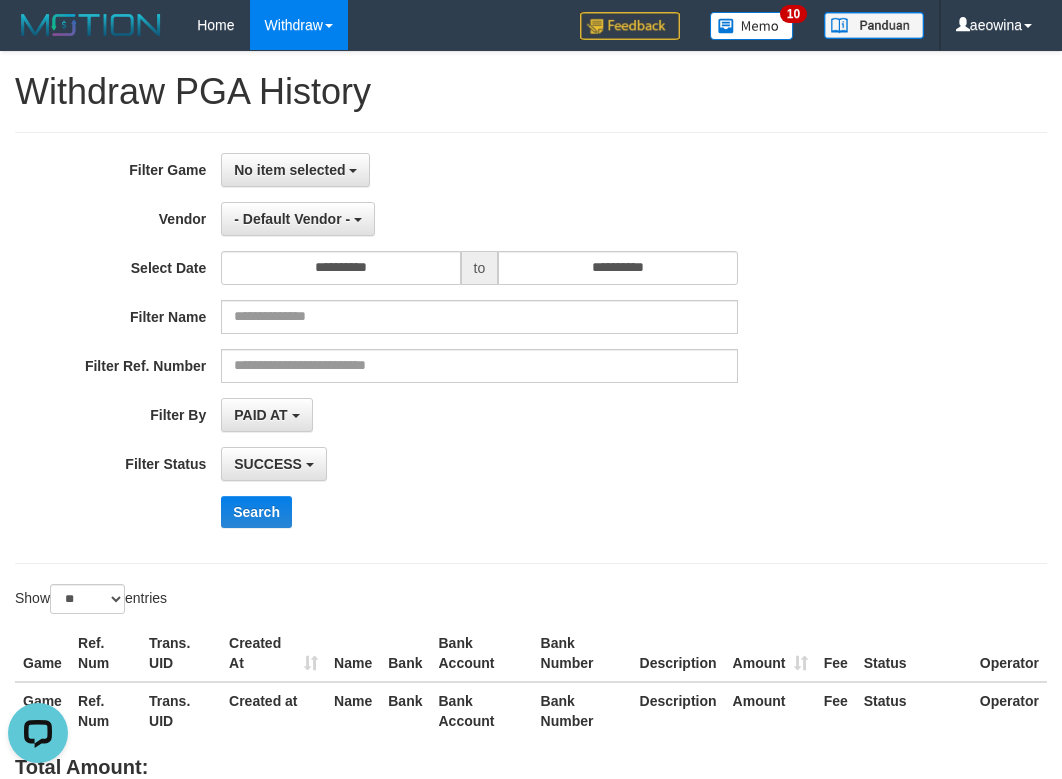 scroll, scrollTop: 0, scrollLeft: 0, axis: both 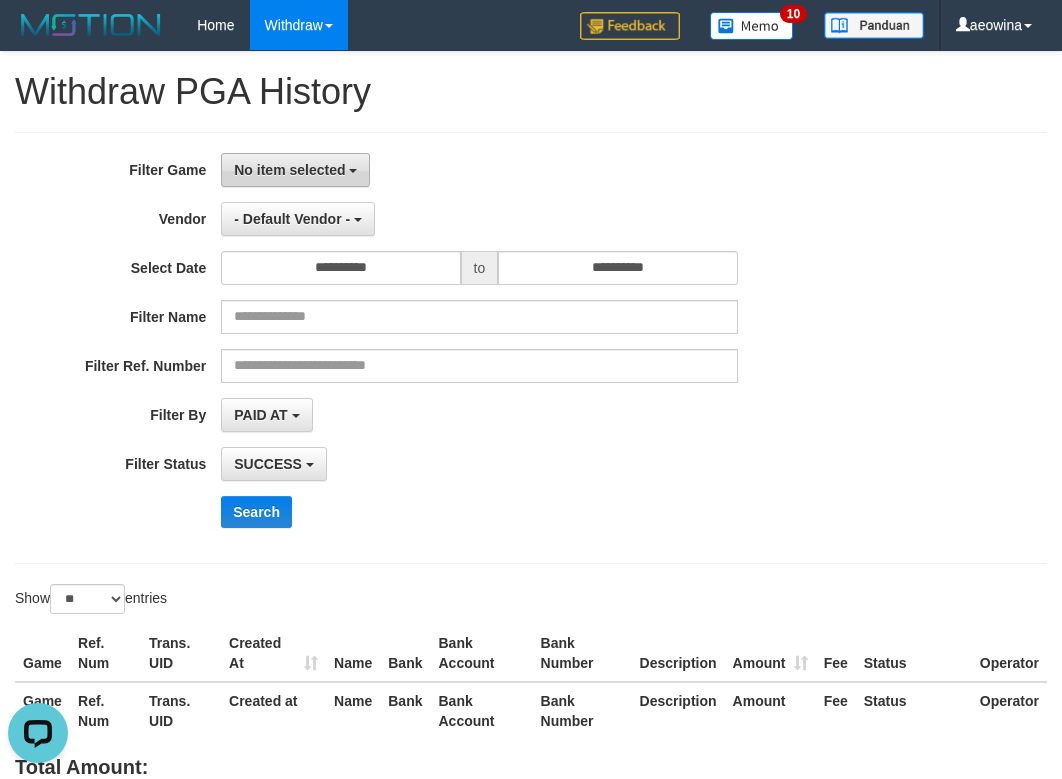 click on "No item selected" at bounding box center (289, 170) 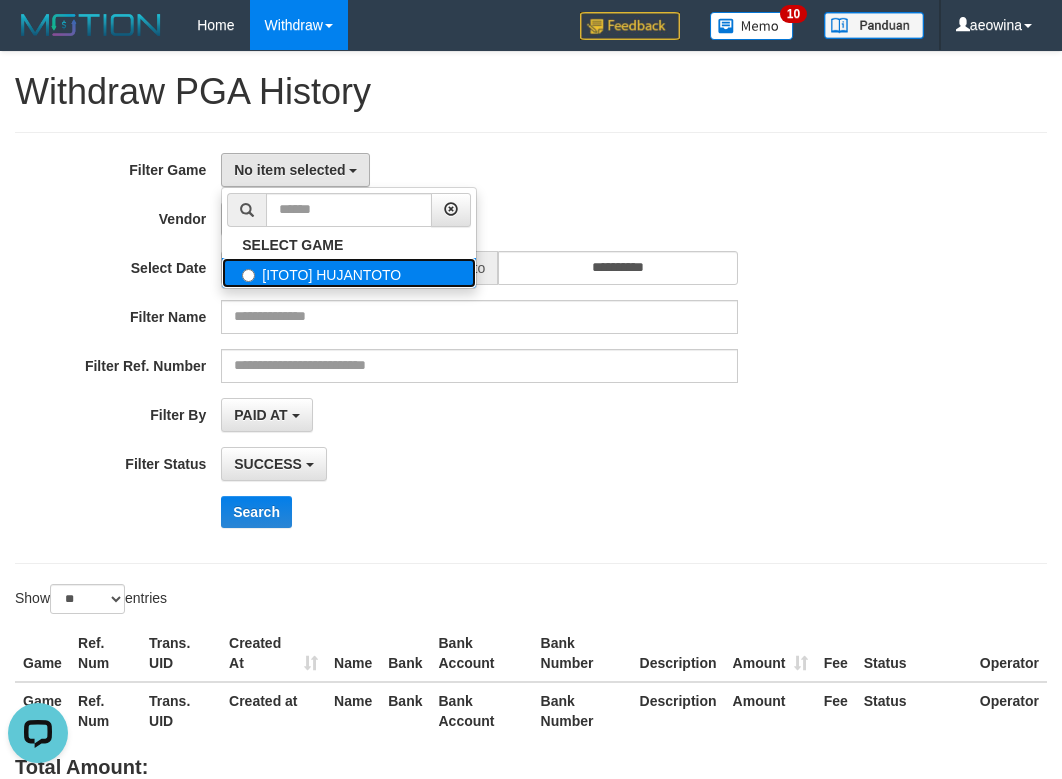 click on "[ITOTO] HUJANTOTO" at bounding box center (349, 273) 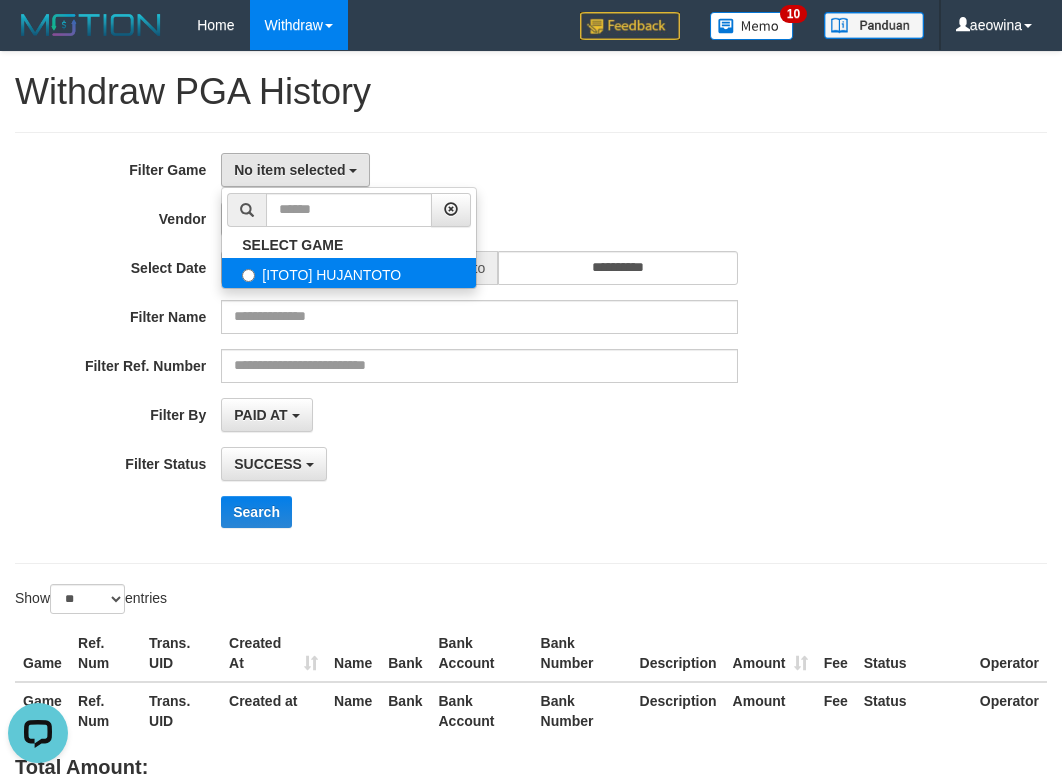 select on "***" 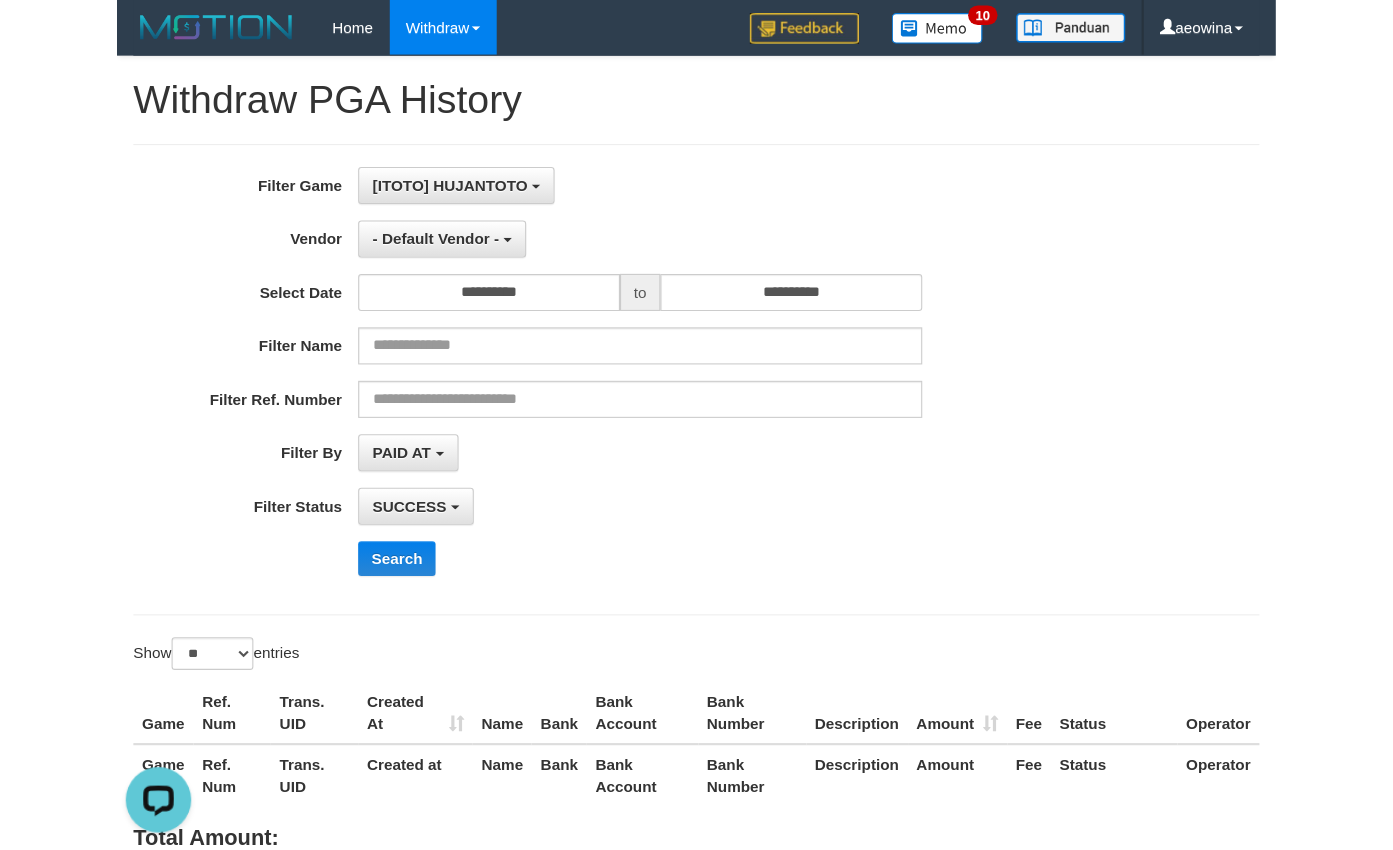 scroll, scrollTop: 18, scrollLeft: 0, axis: vertical 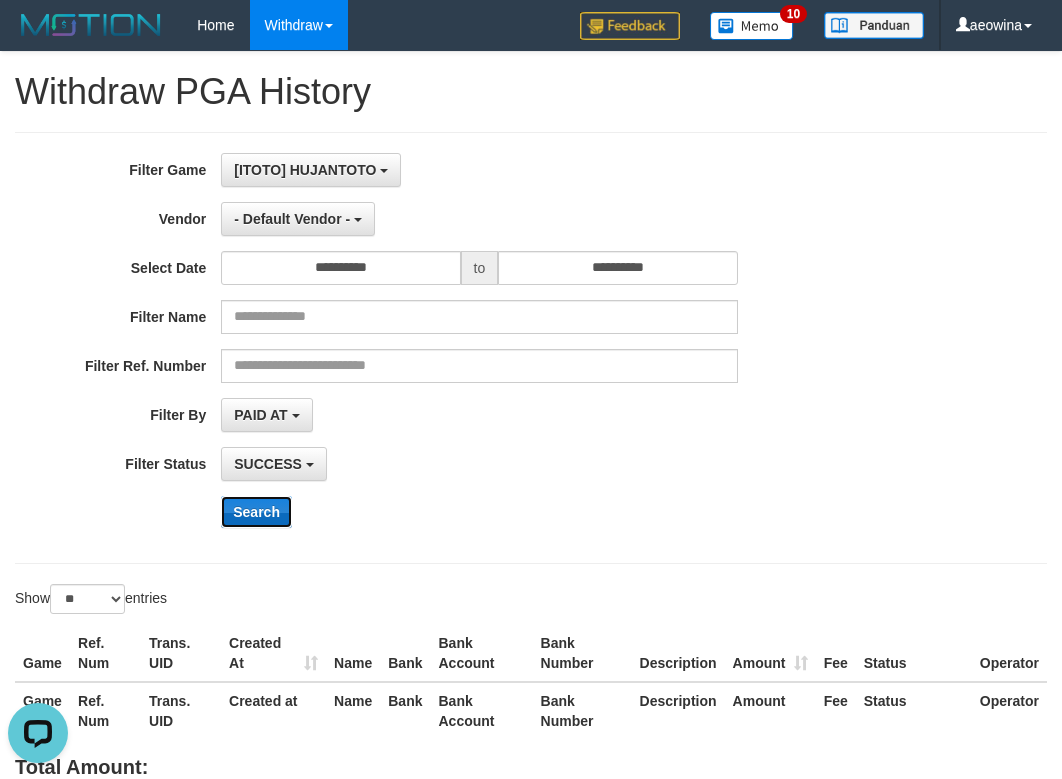 click on "Search" at bounding box center (256, 512) 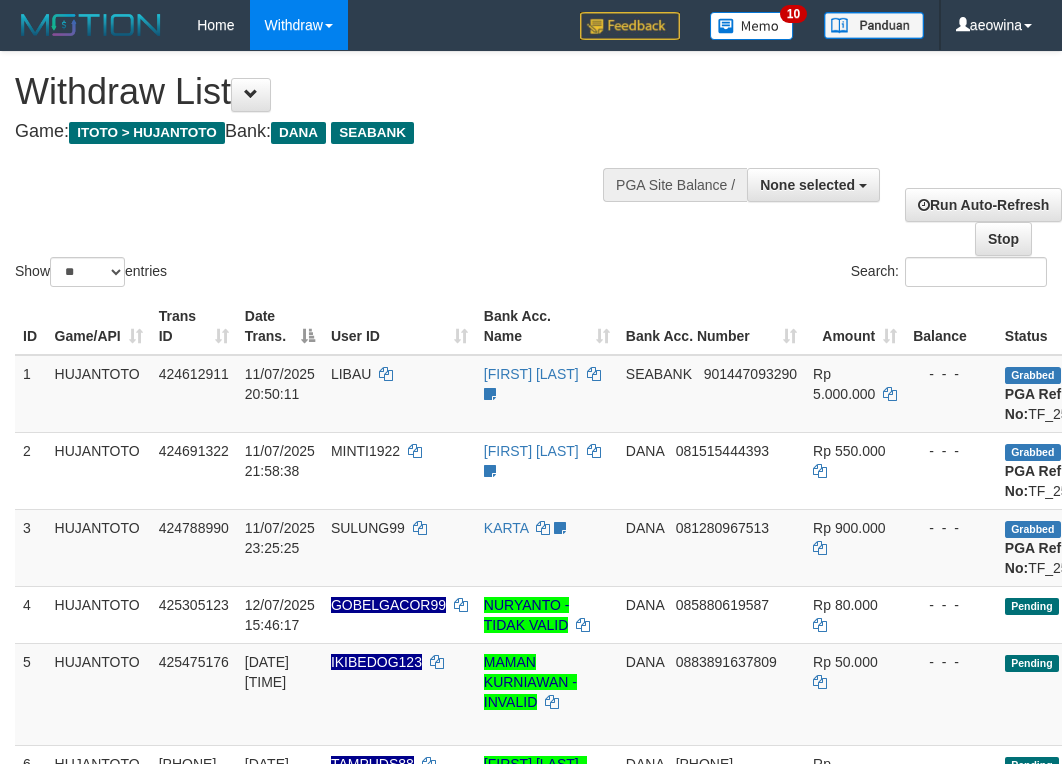 select 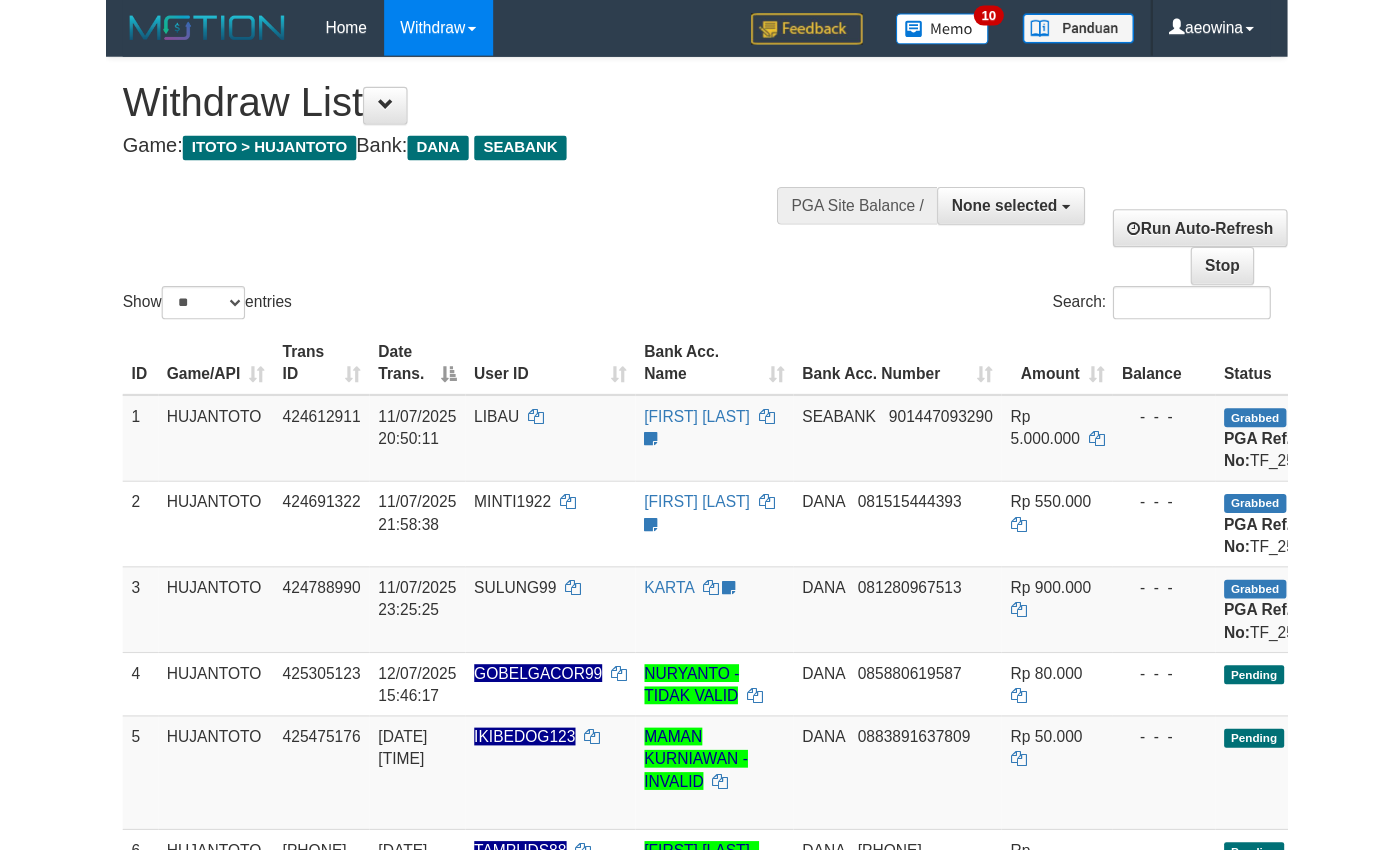 scroll, scrollTop: 0, scrollLeft: 0, axis: both 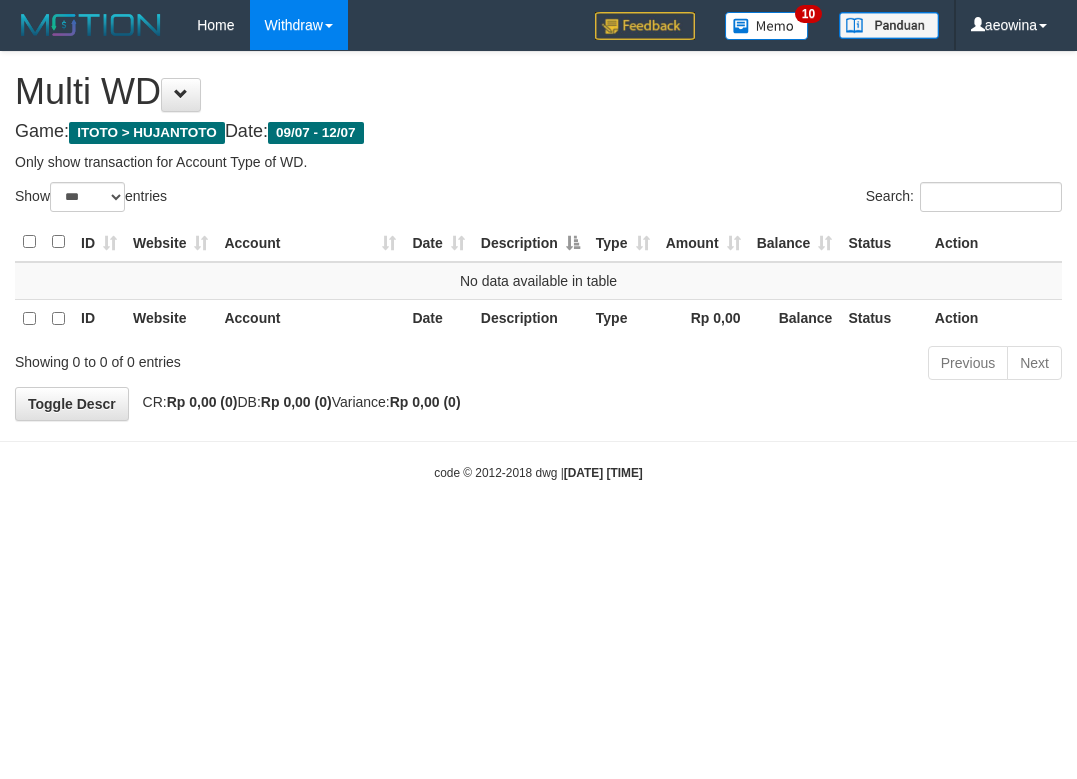 select on "***" 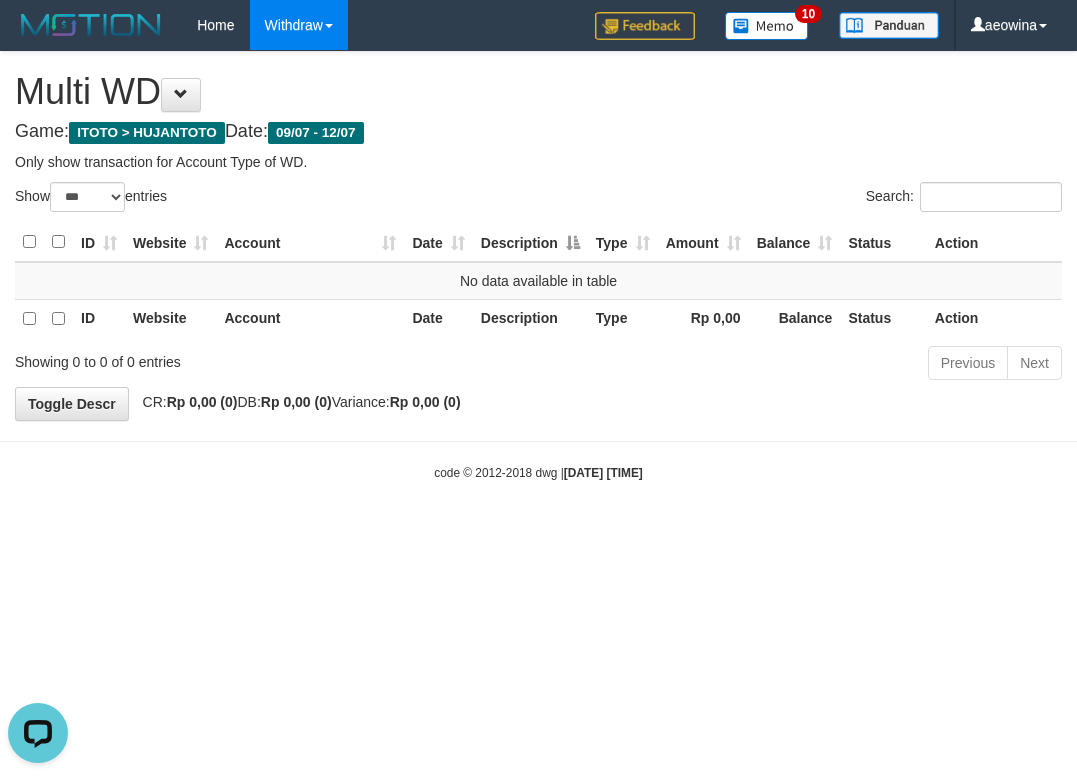 scroll, scrollTop: 0, scrollLeft: 0, axis: both 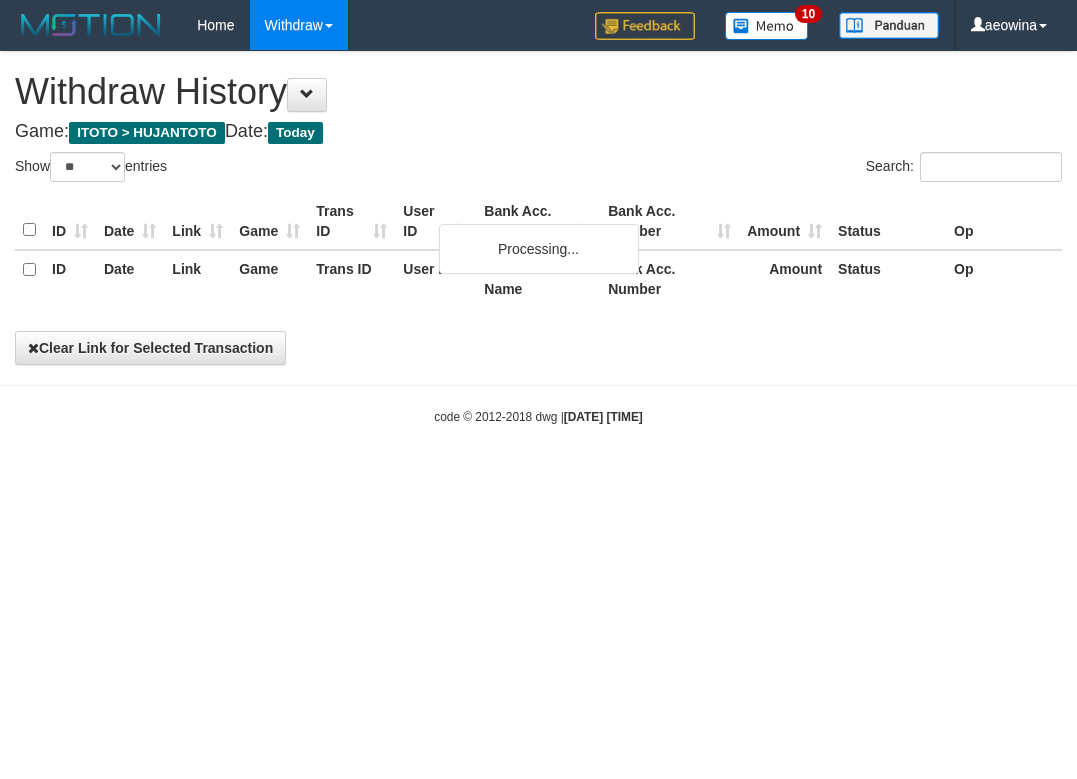 select on "**" 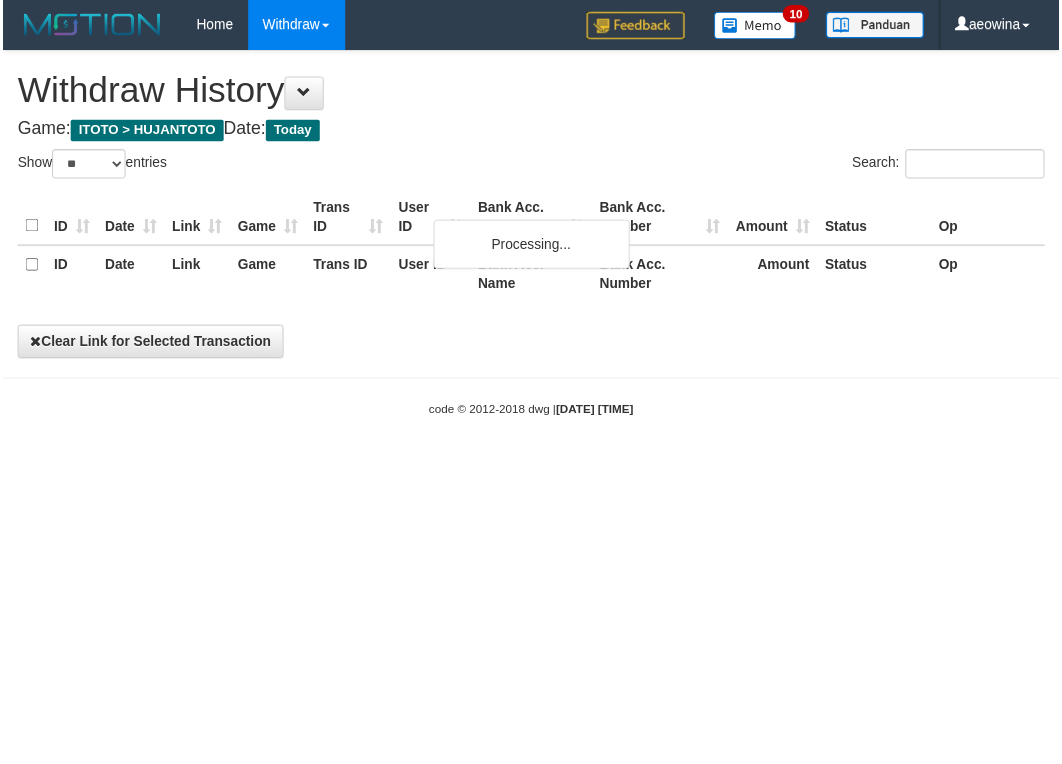 scroll, scrollTop: 0, scrollLeft: 0, axis: both 